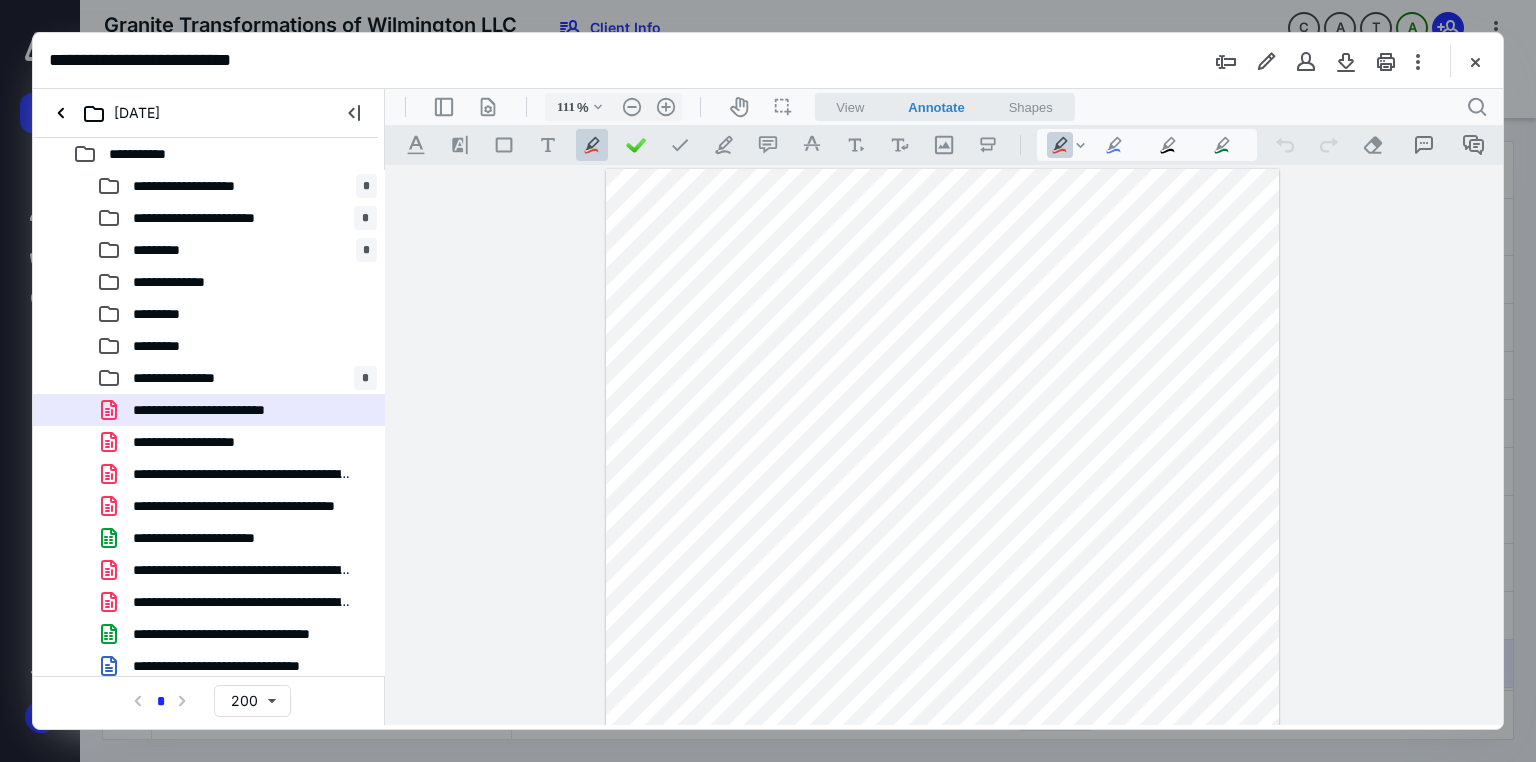 scroll, scrollTop: 0, scrollLeft: 0, axis: both 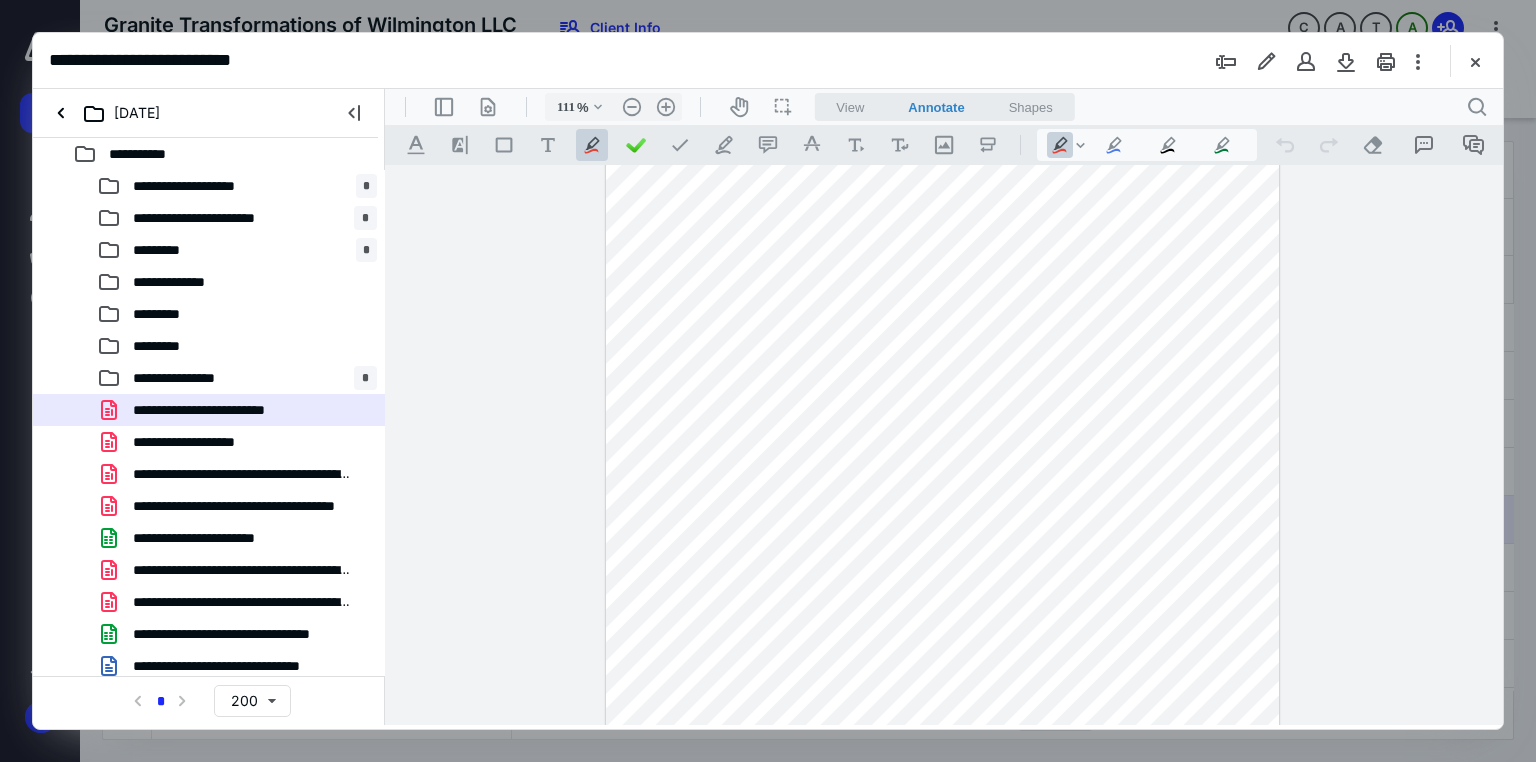 click at bounding box center (943, 517) 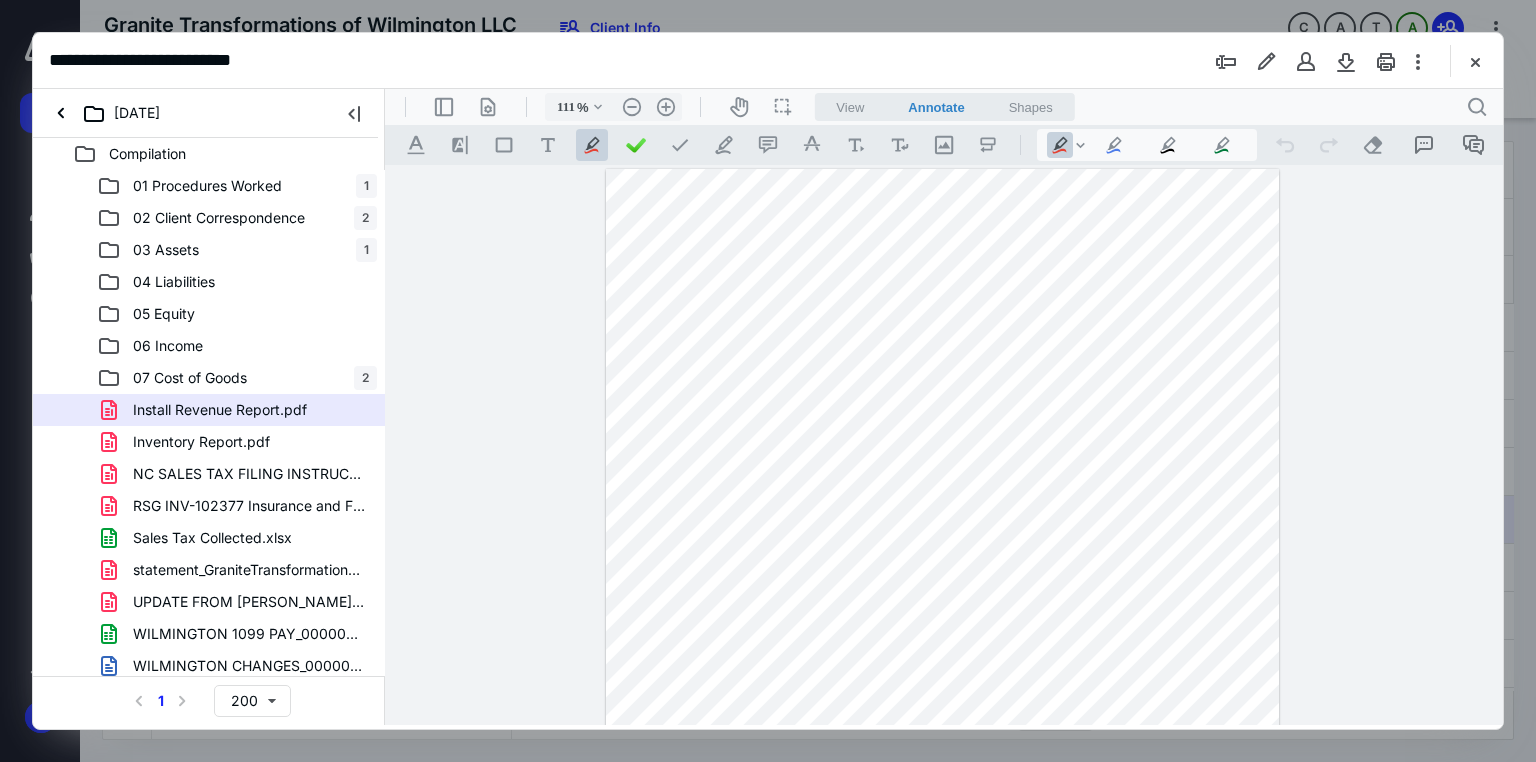 scroll, scrollTop: 0, scrollLeft: 0, axis: both 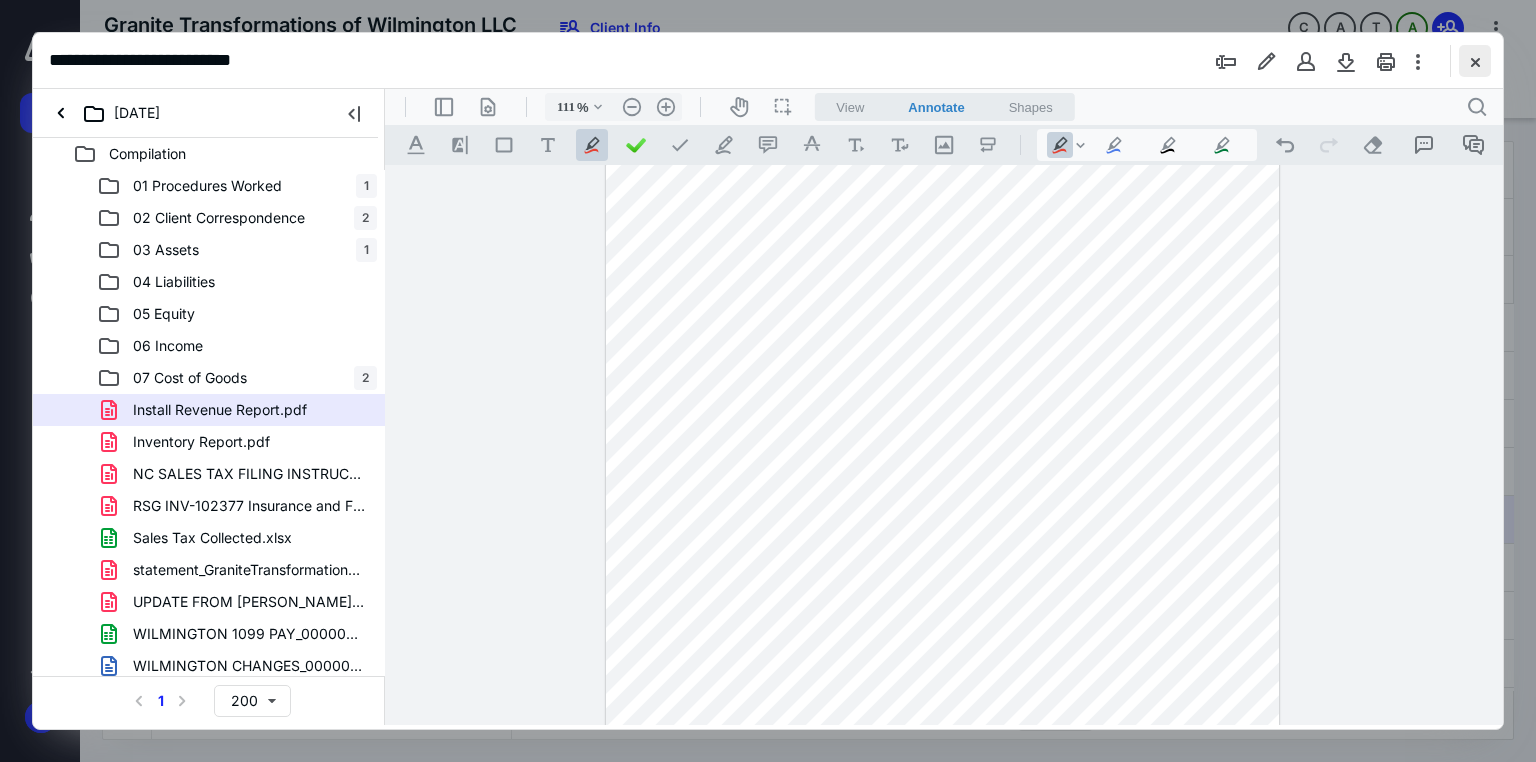 click at bounding box center [1475, 61] 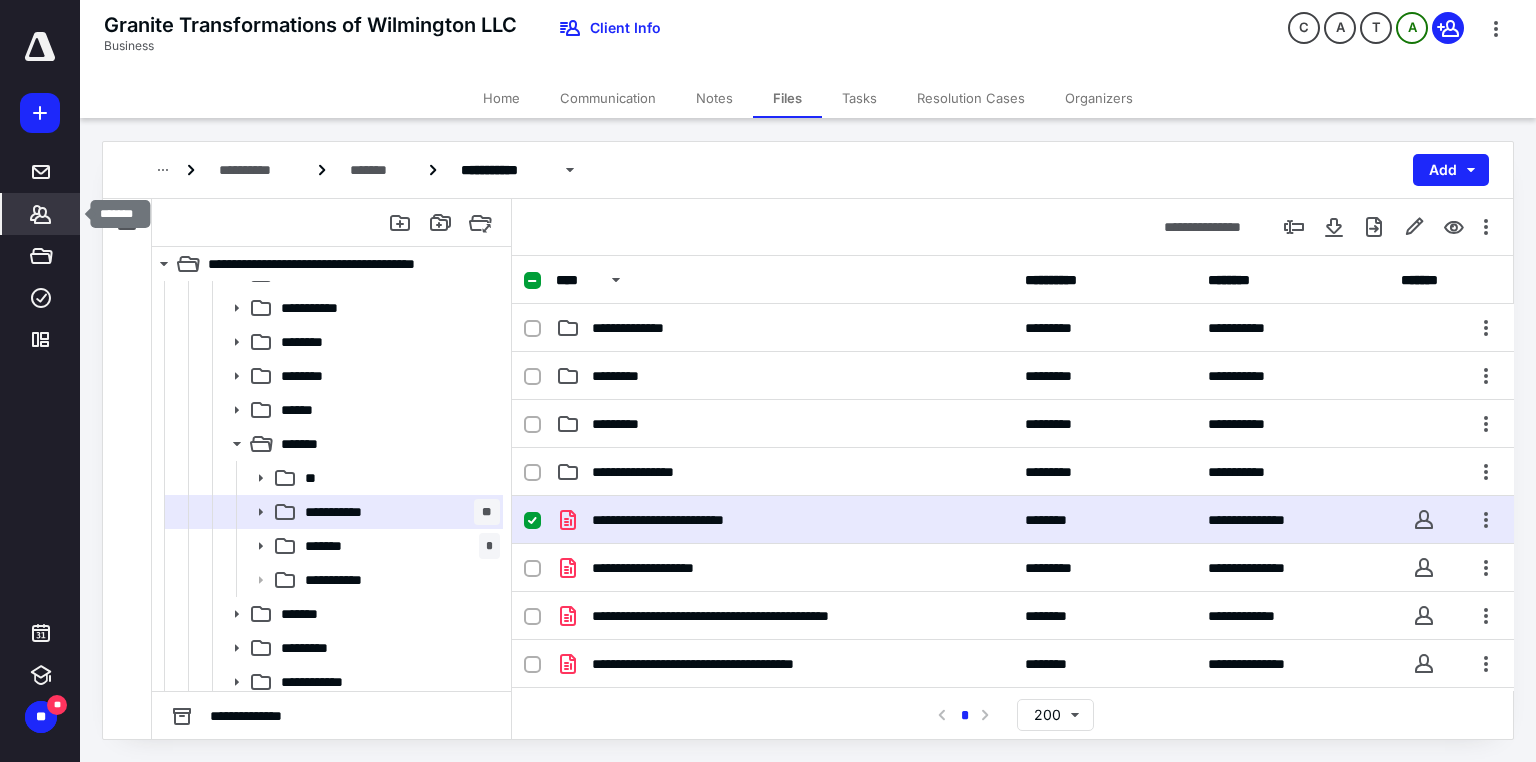 click 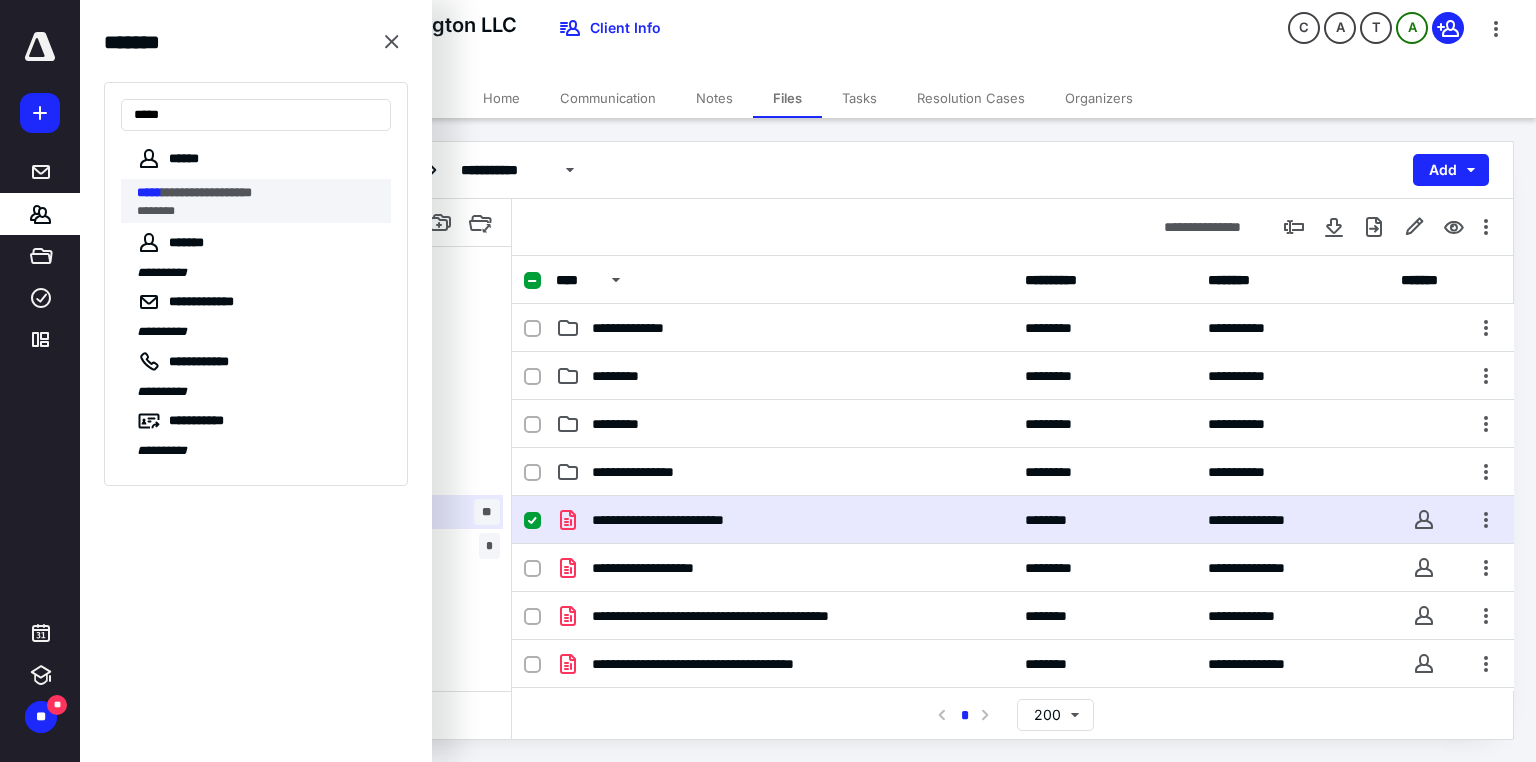 type on "*****" 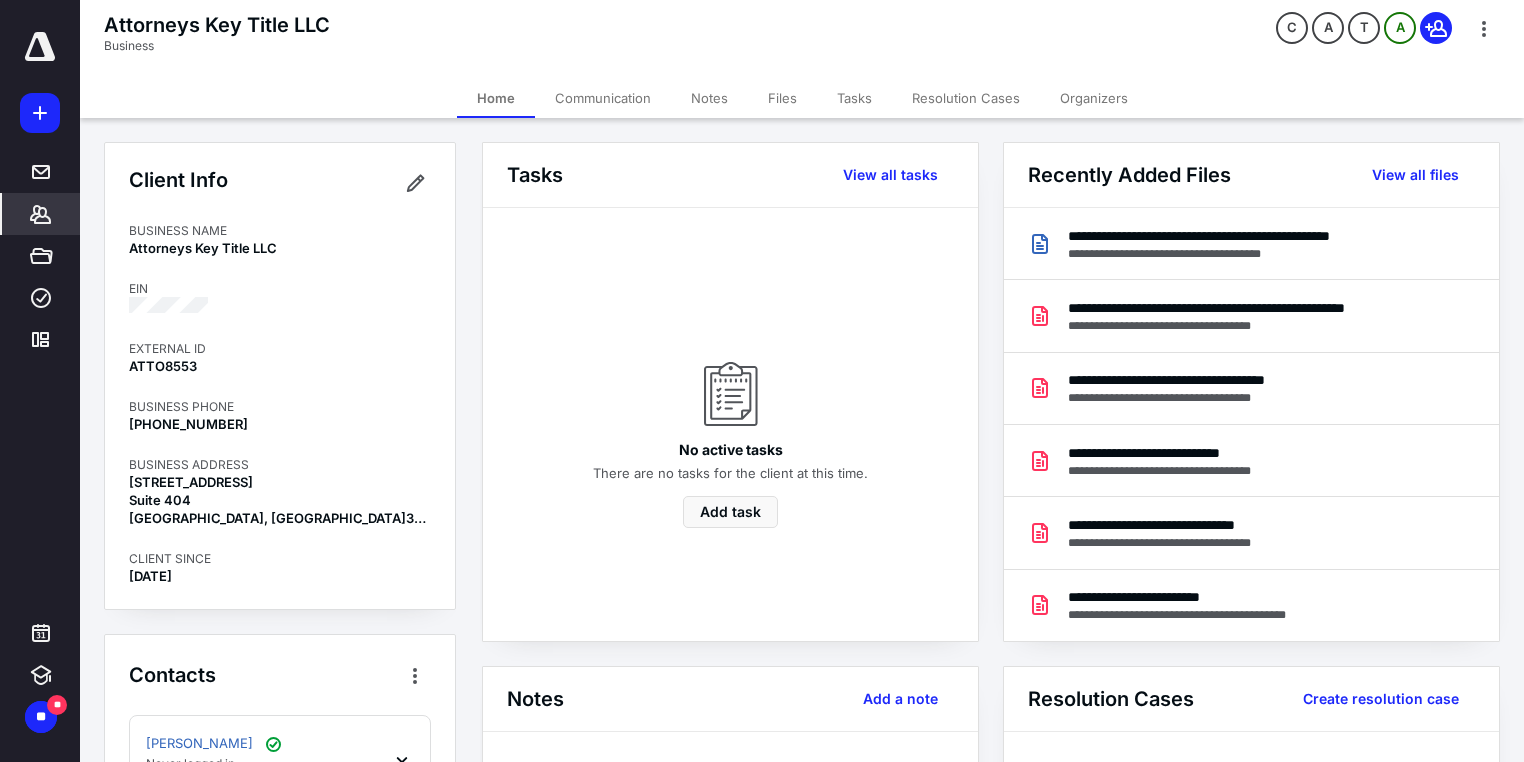 click on "Files" at bounding box center [782, 98] 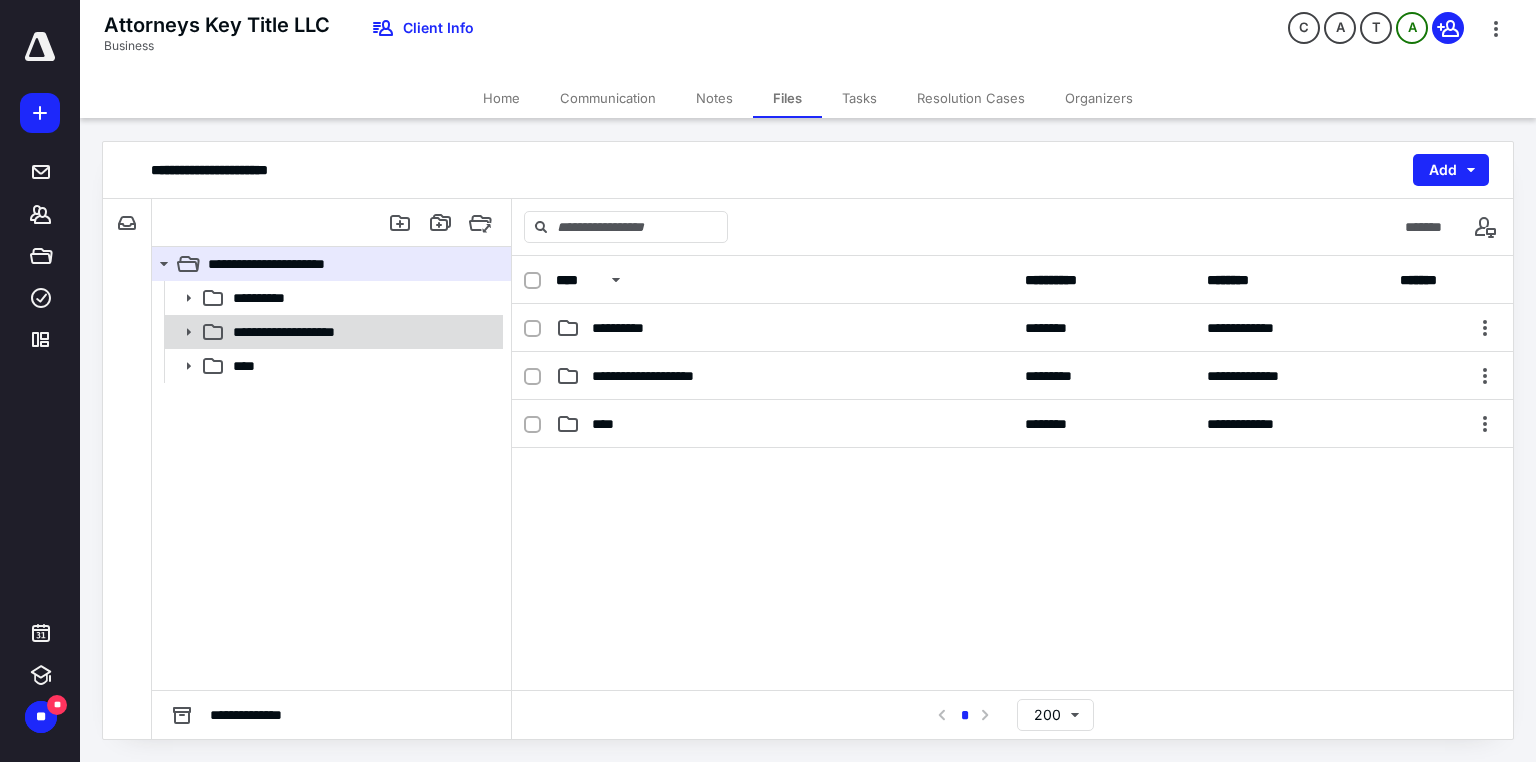 click on "**********" at bounding box center (308, 332) 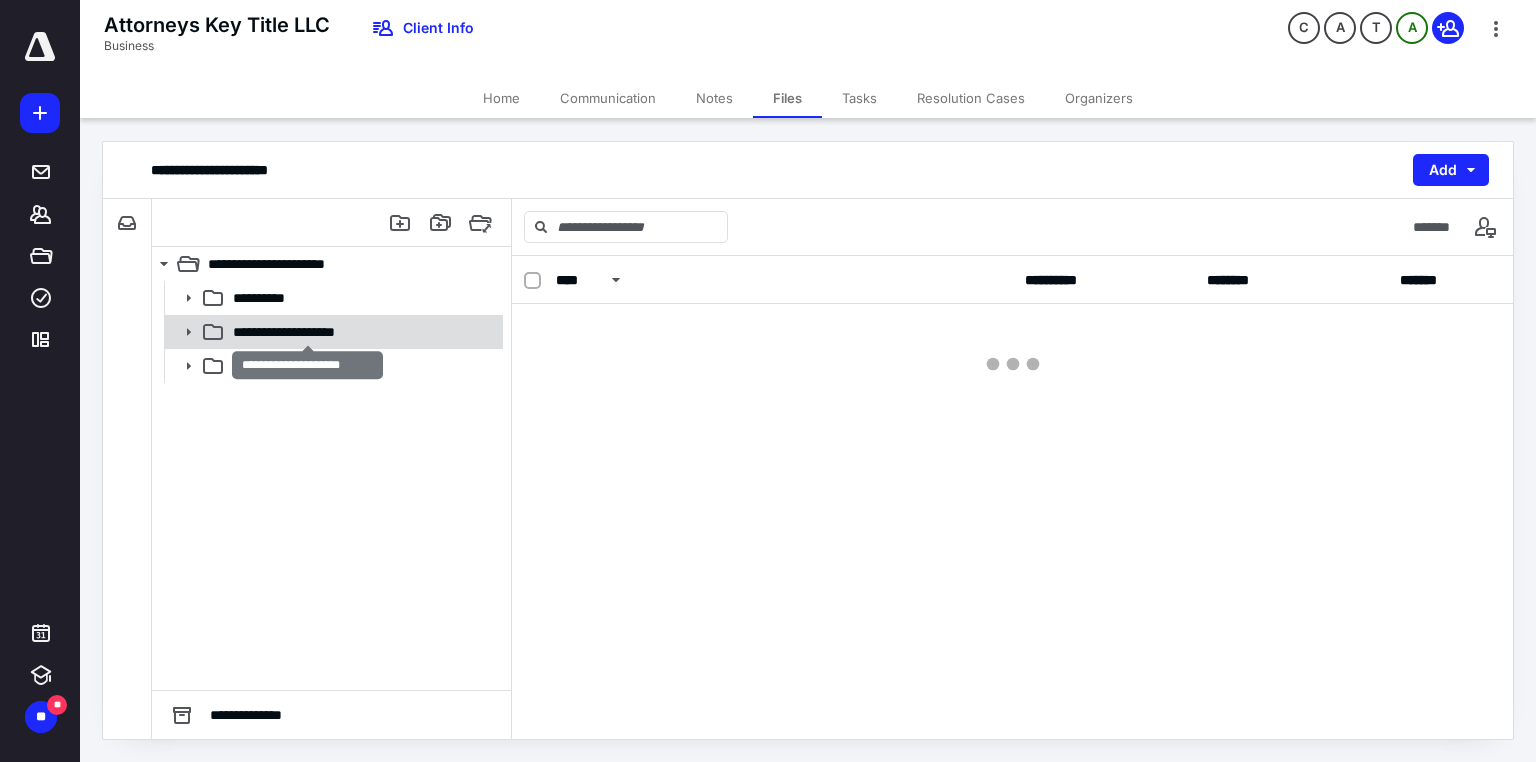 click on "**********" at bounding box center [308, 332] 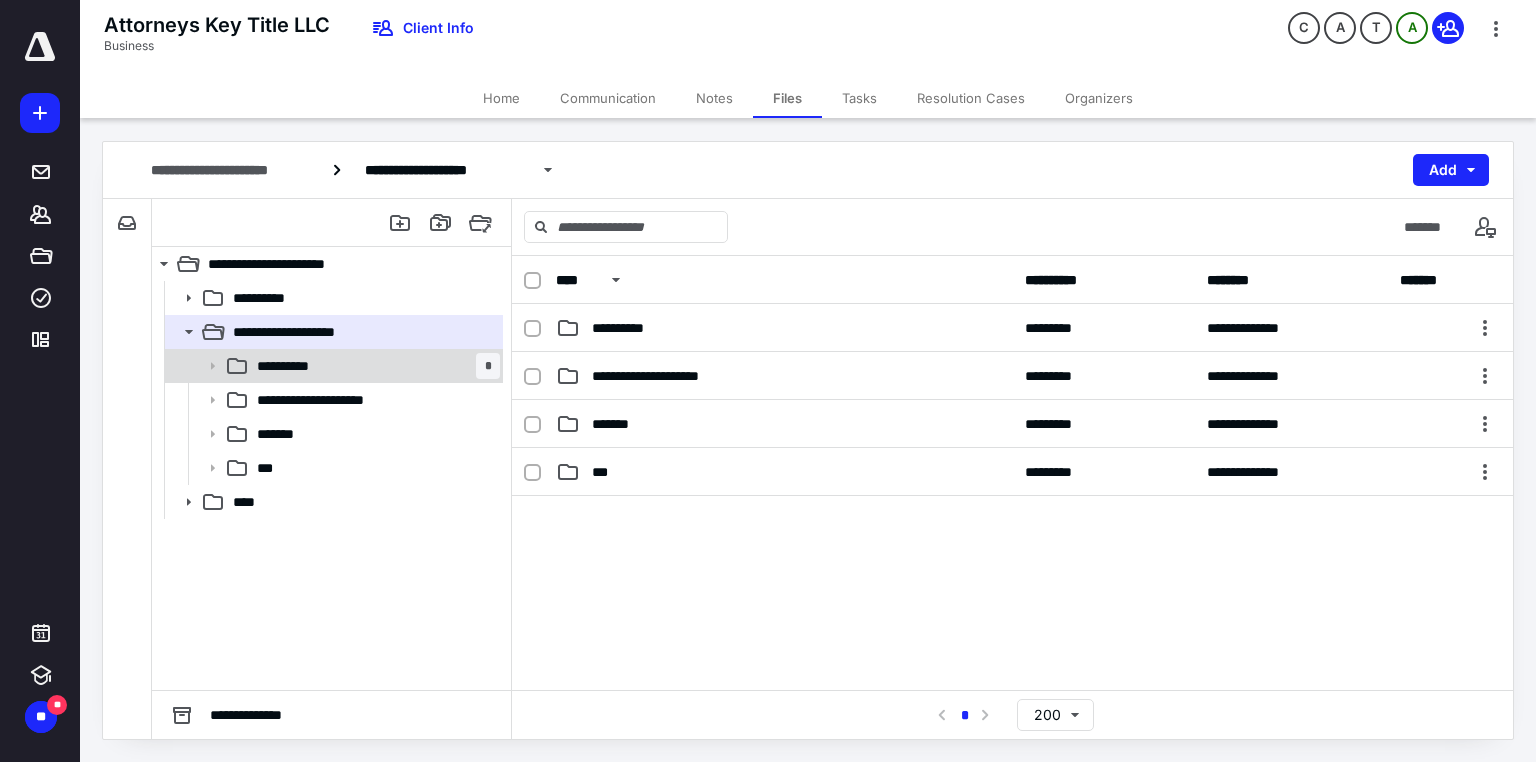 click on "**********" at bounding box center (294, 366) 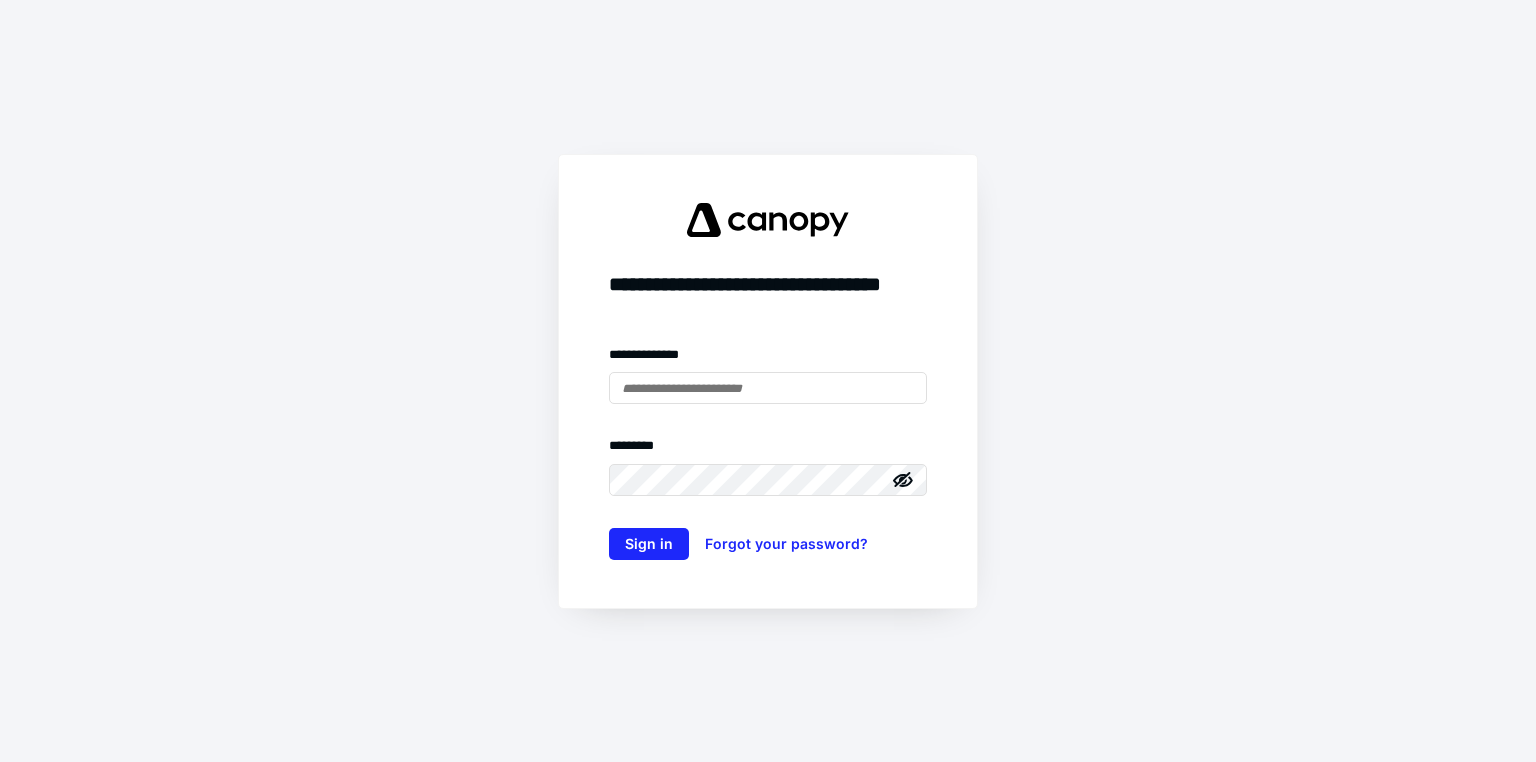 scroll, scrollTop: 0, scrollLeft: 0, axis: both 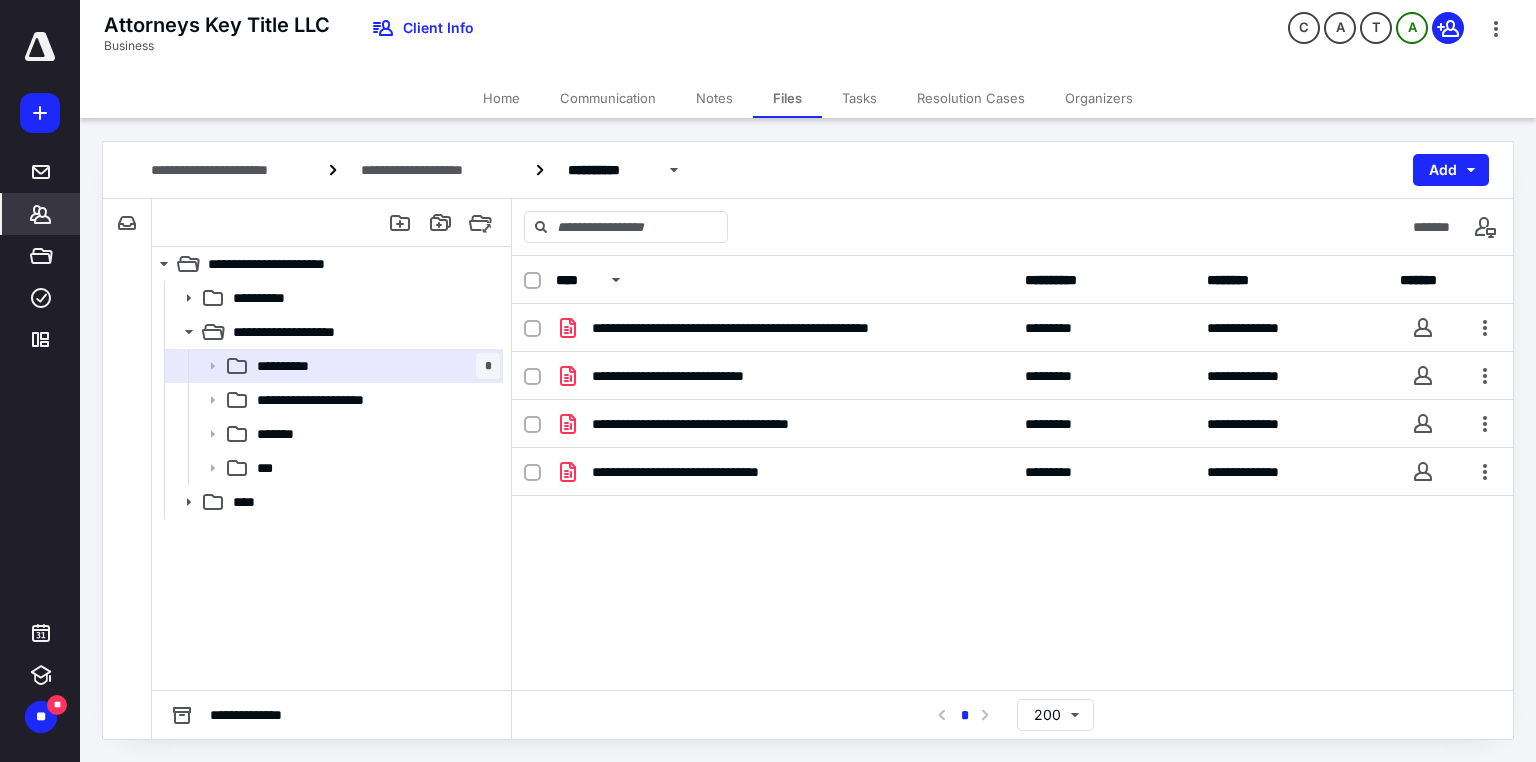 click 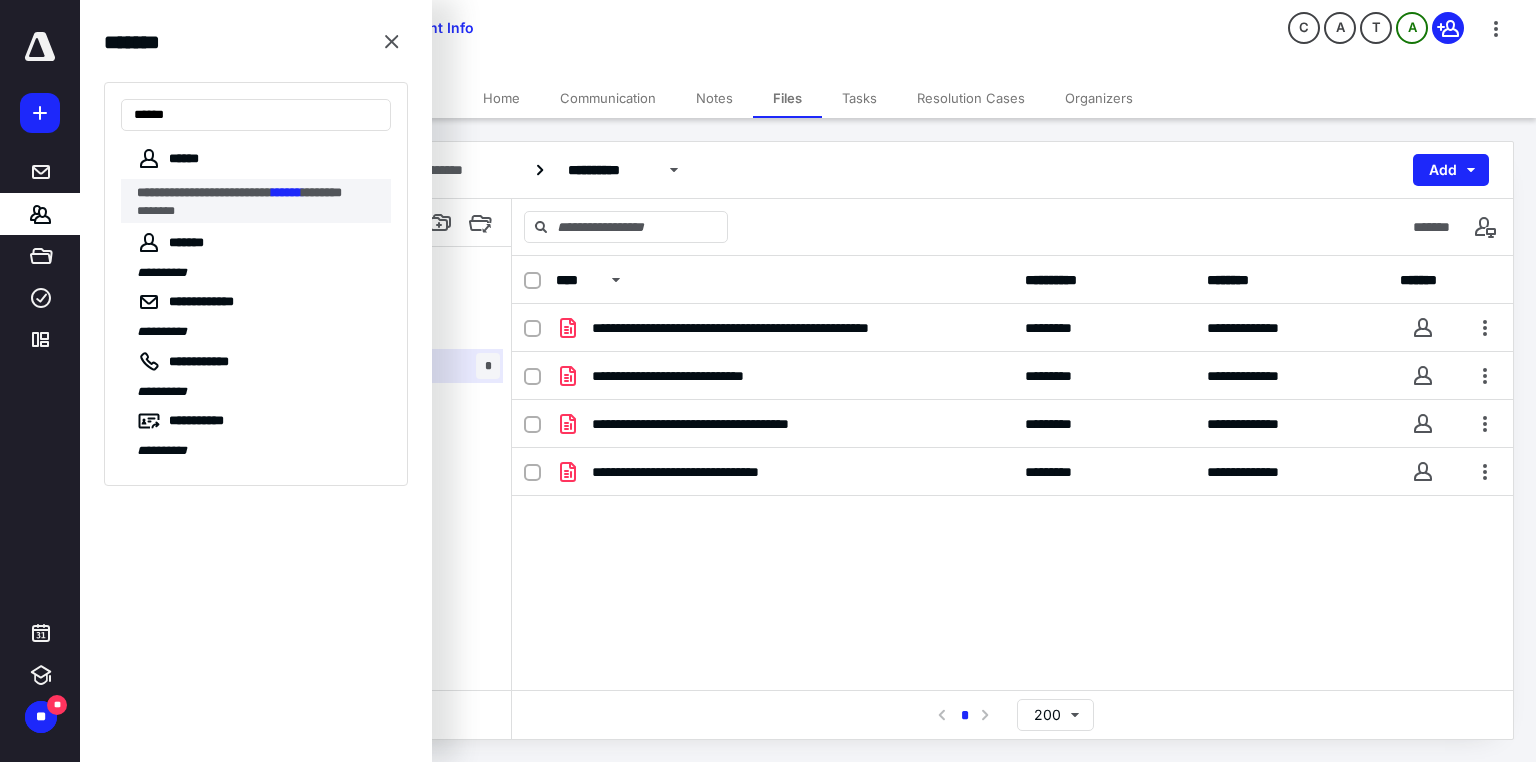 type on "******" 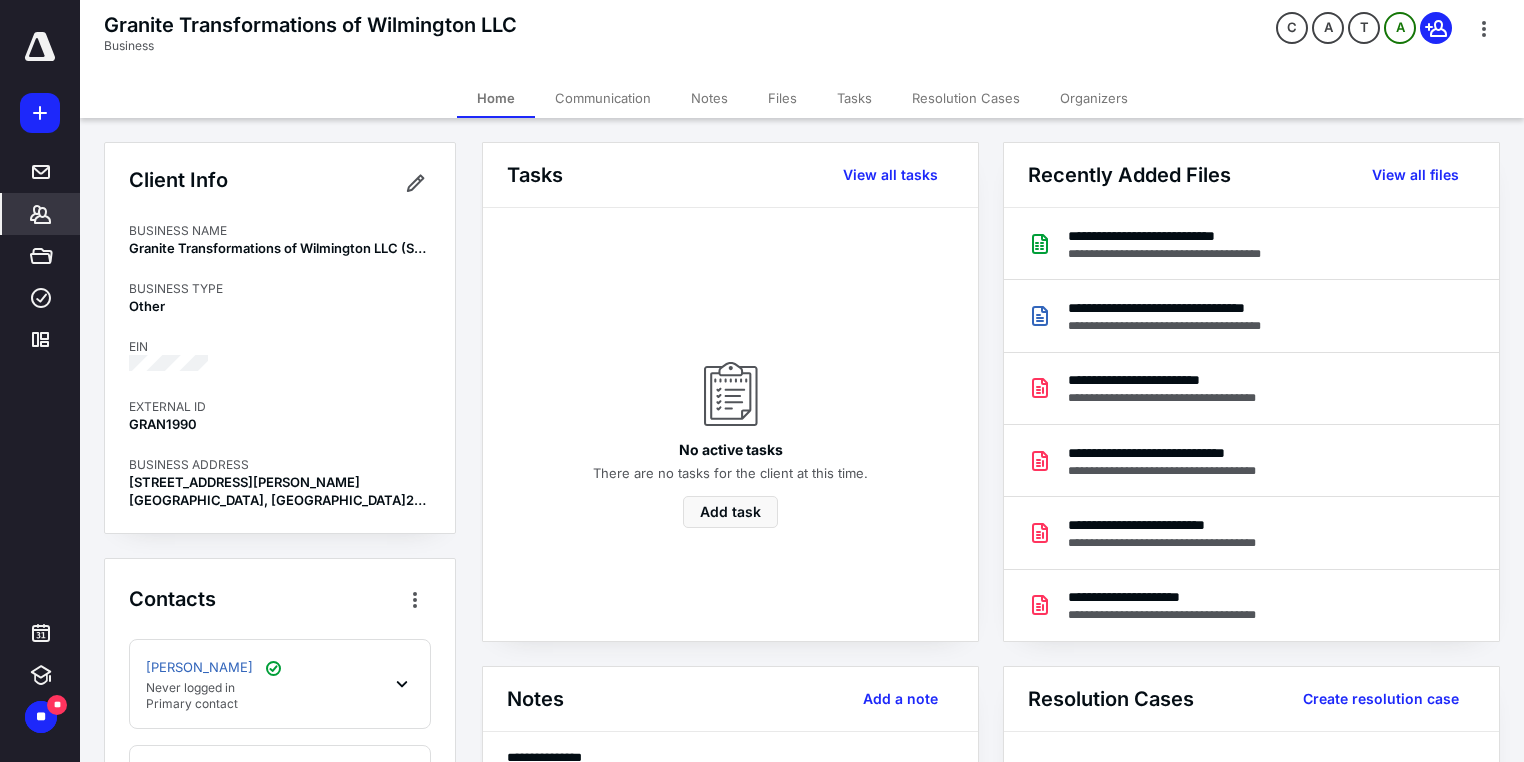 click on "Tasks" at bounding box center (854, 98) 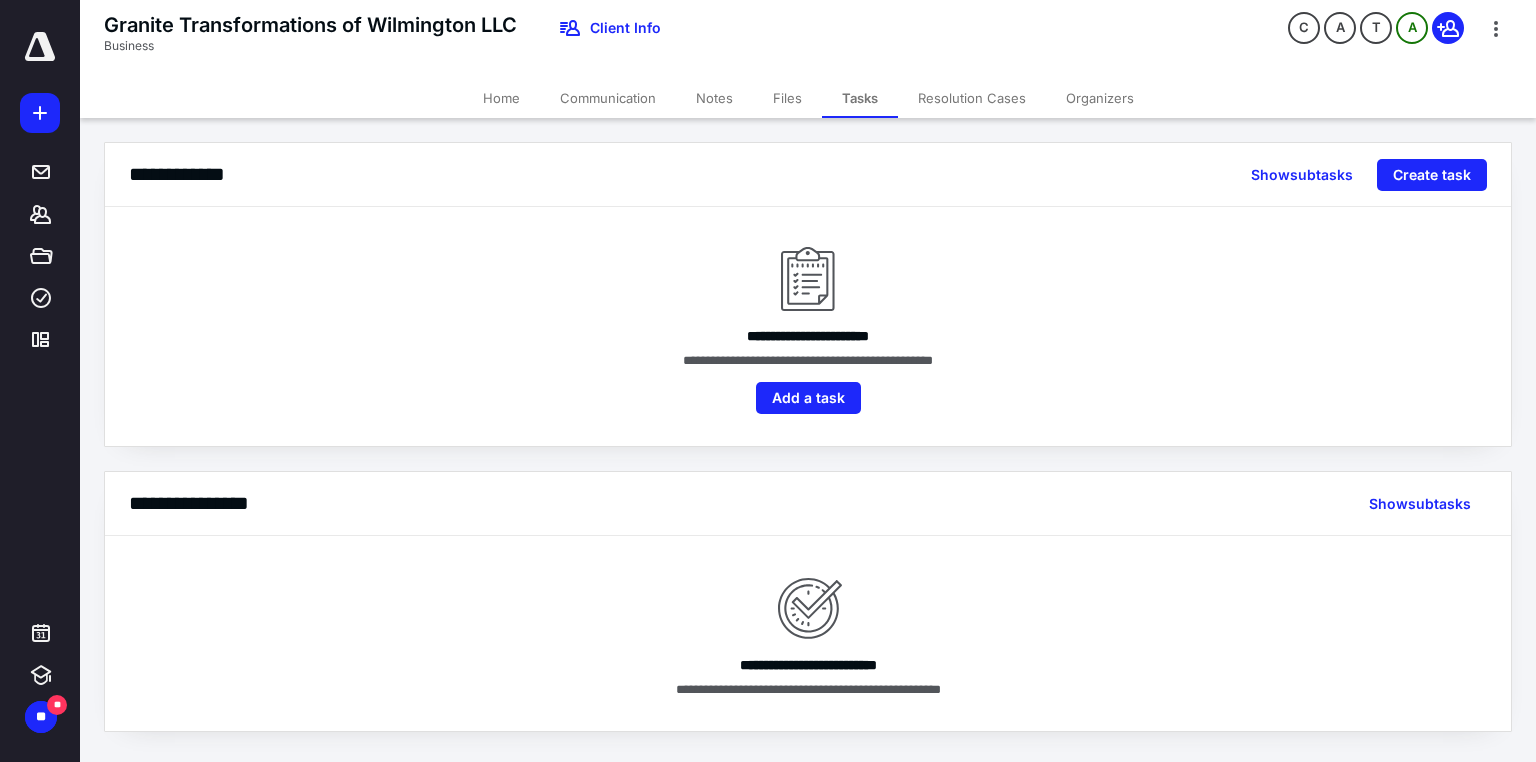 click on "Files" at bounding box center [787, 98] 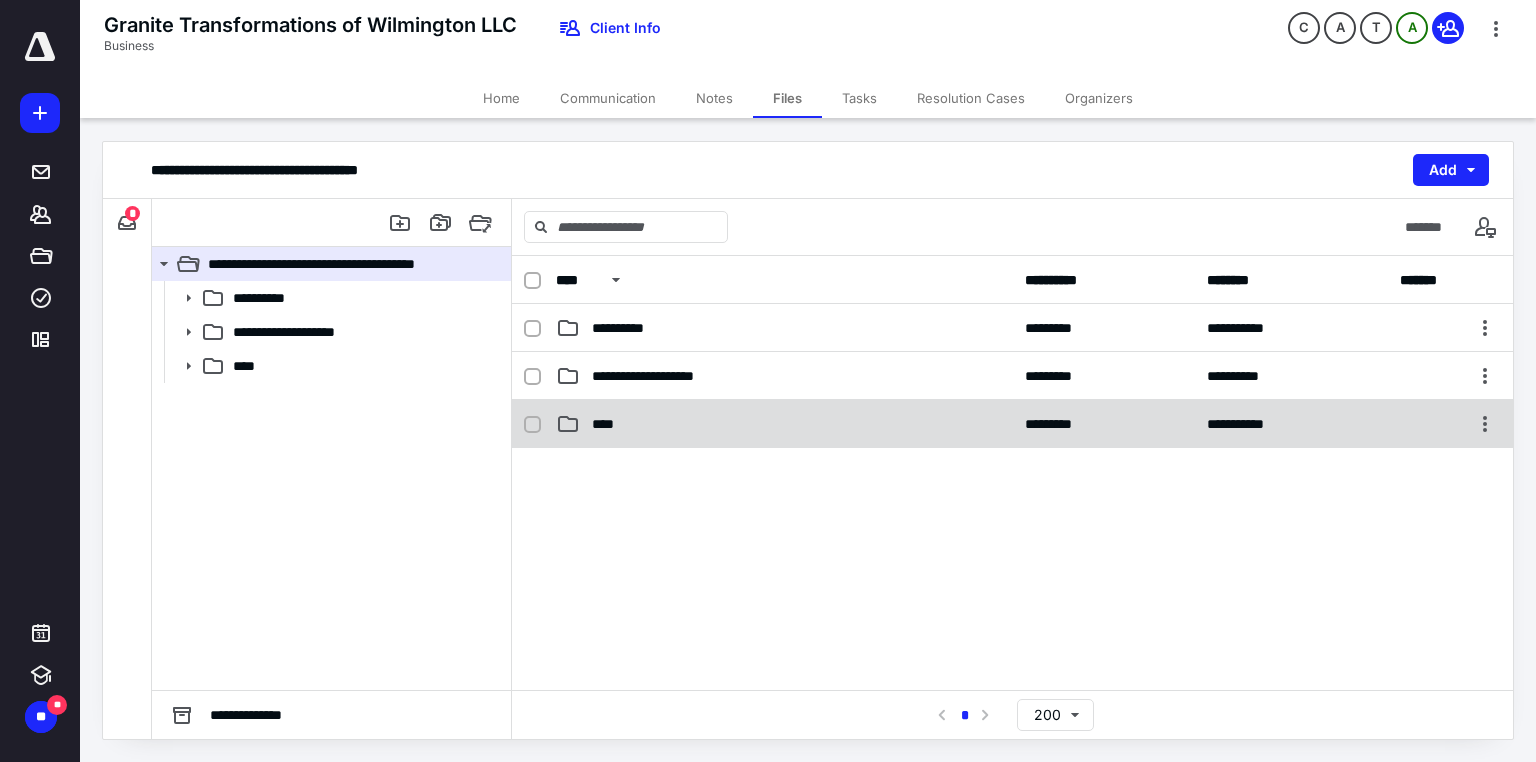 click on "****" at bounding box center [609, 424] 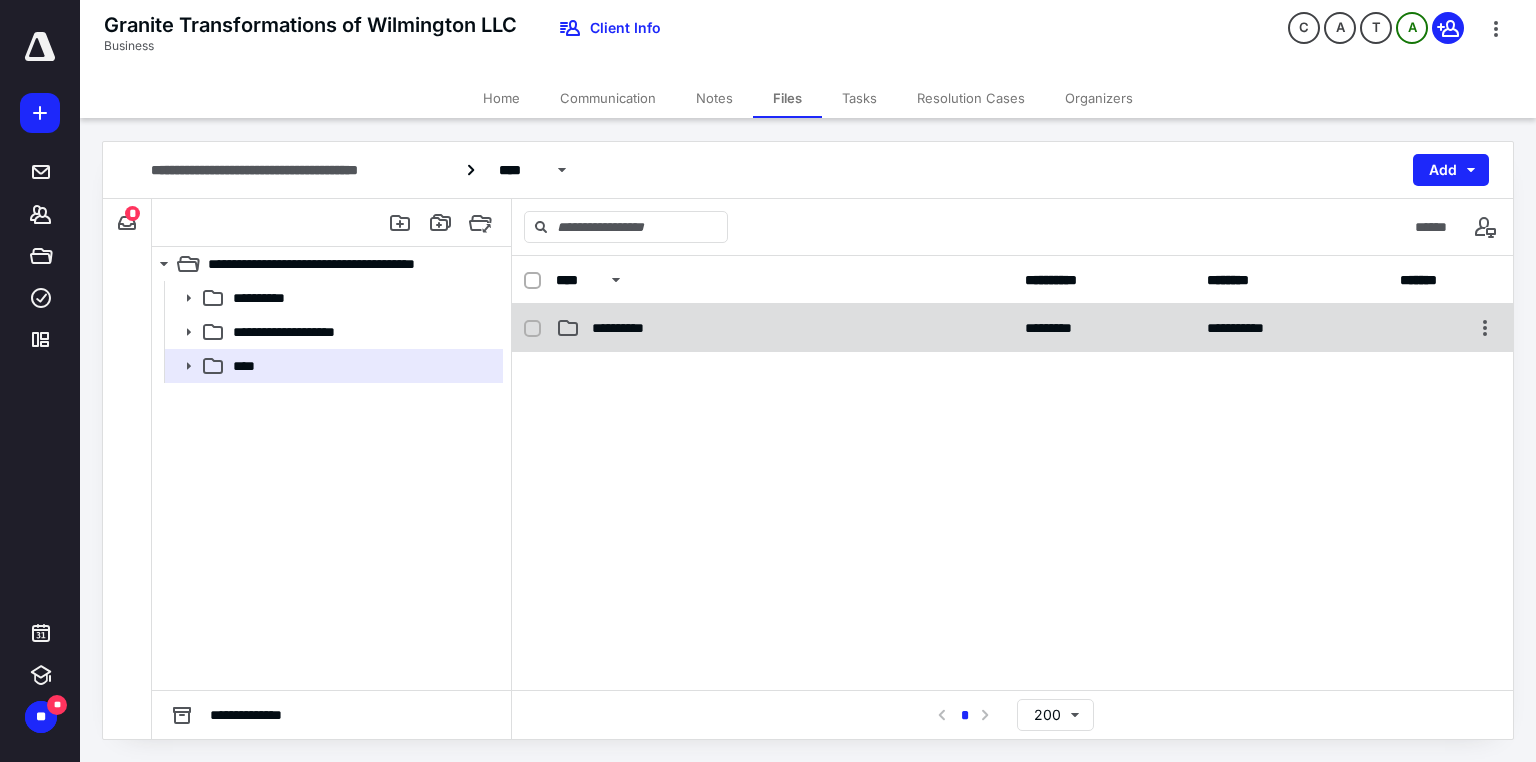 click on "**********" at bounding box center [629, 328] 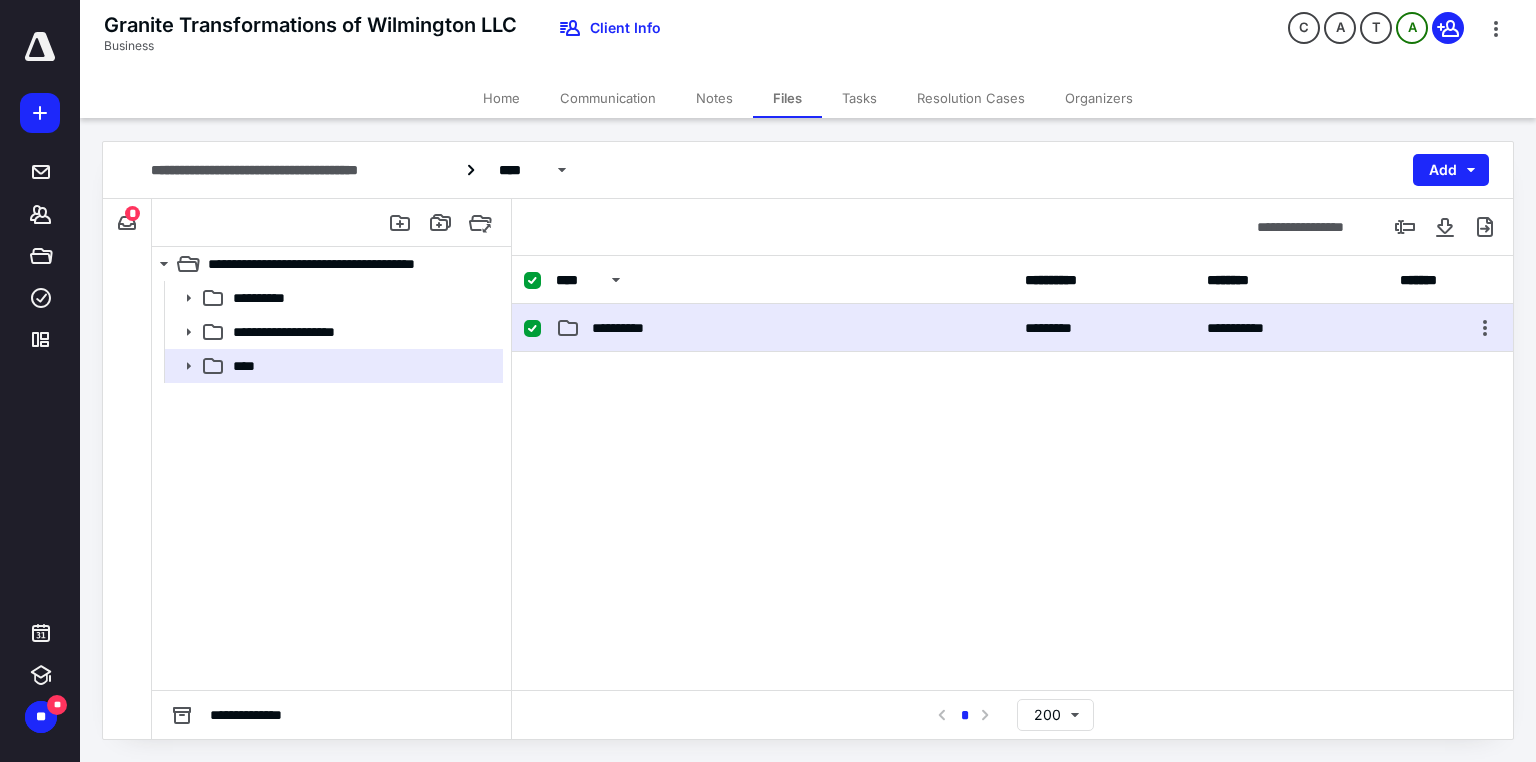 click on "**********" at bounding box center [629, 328] 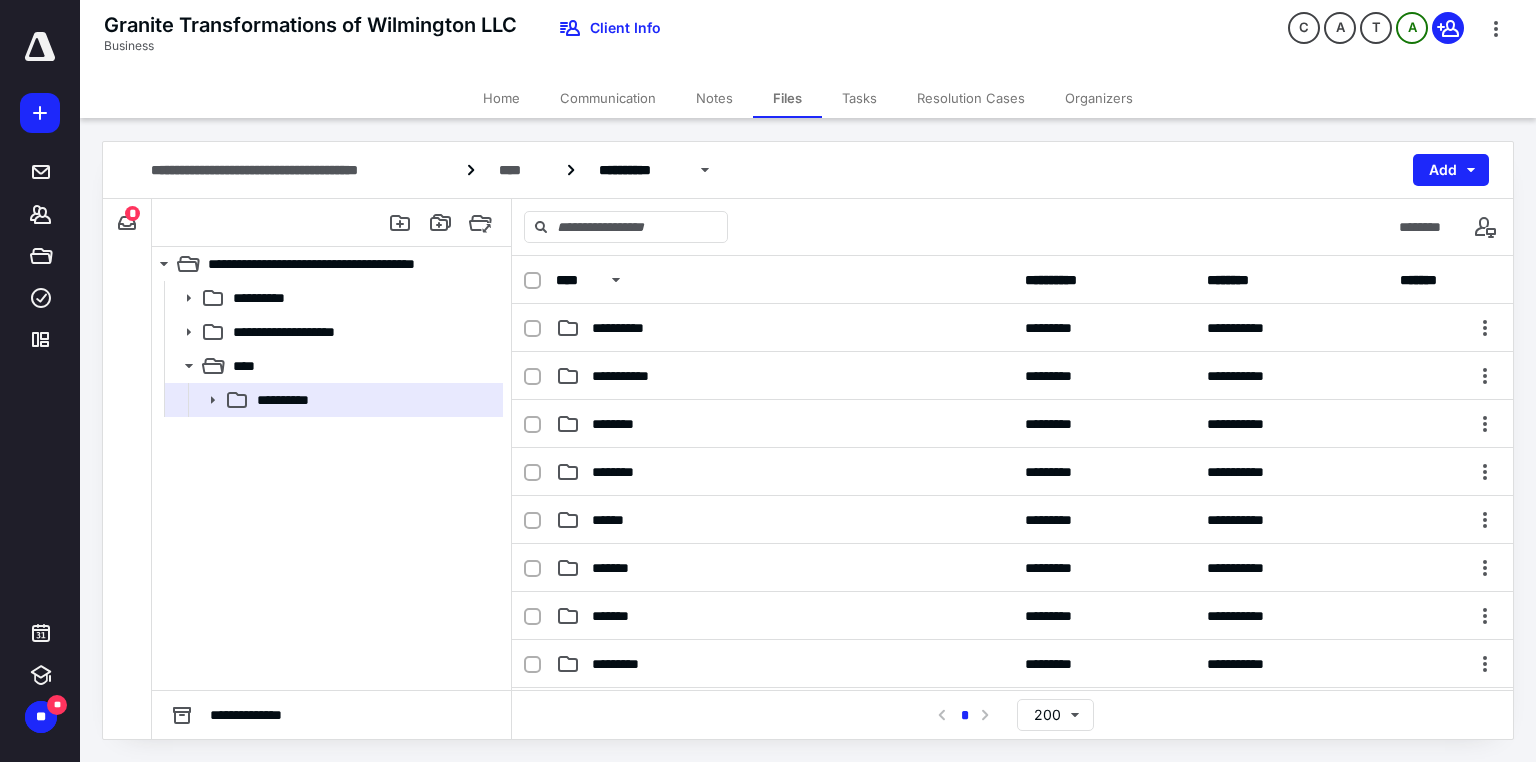 scroll, scrollTop: 80, scrollLeft: 0, axis: vertical 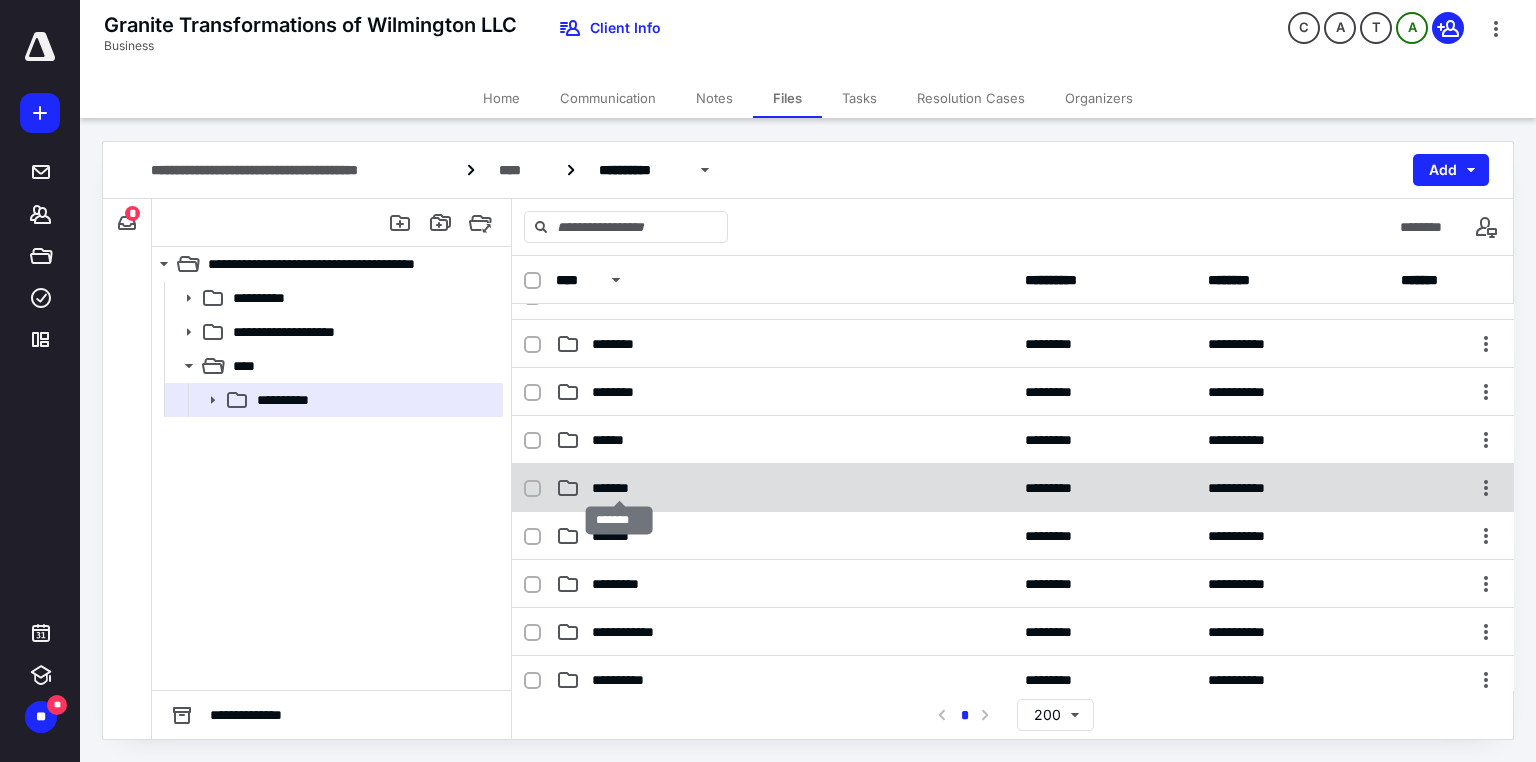 click on "*******" at bounding box center [619, 488] 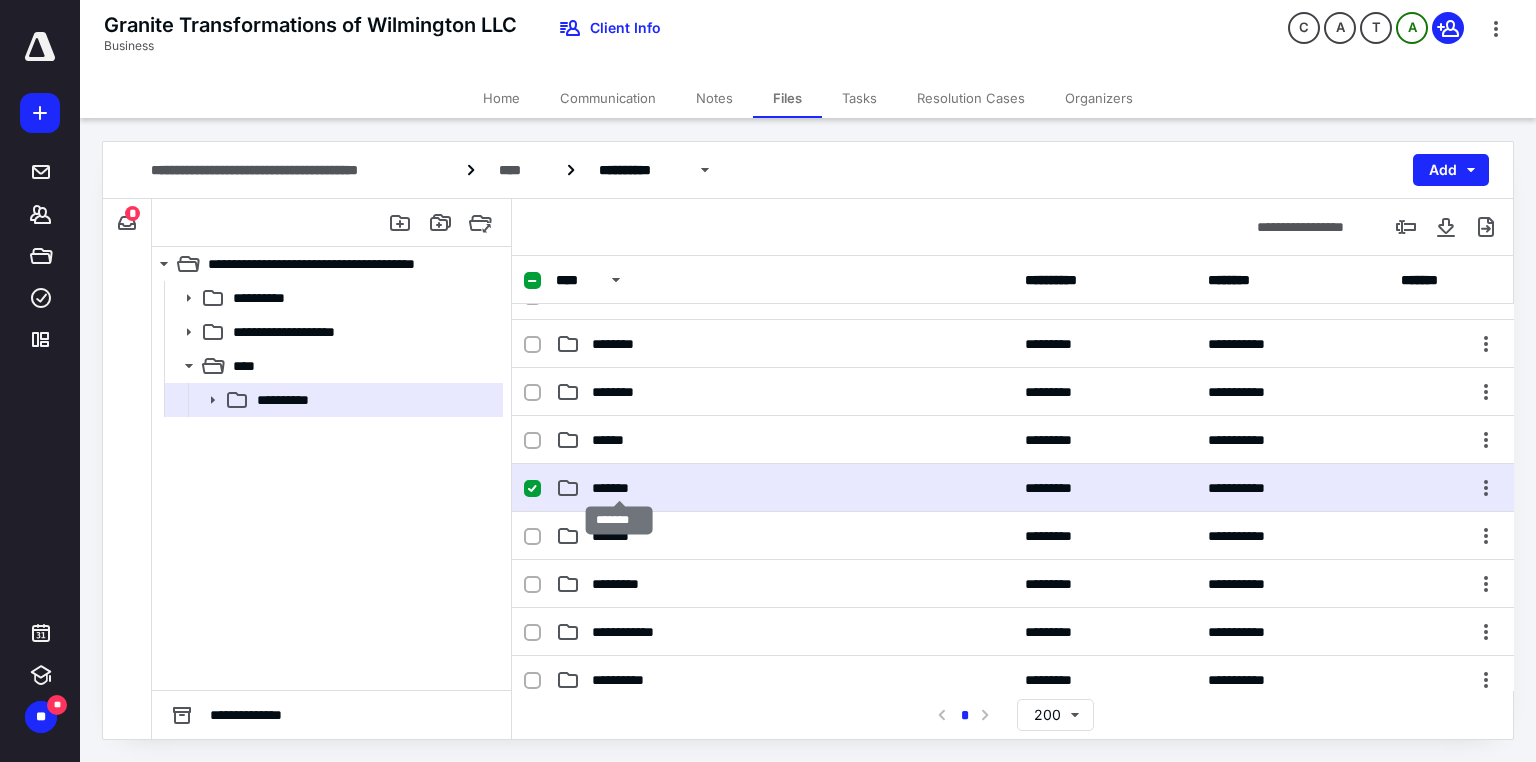 click on "*******" at bounding box center [619, 488] 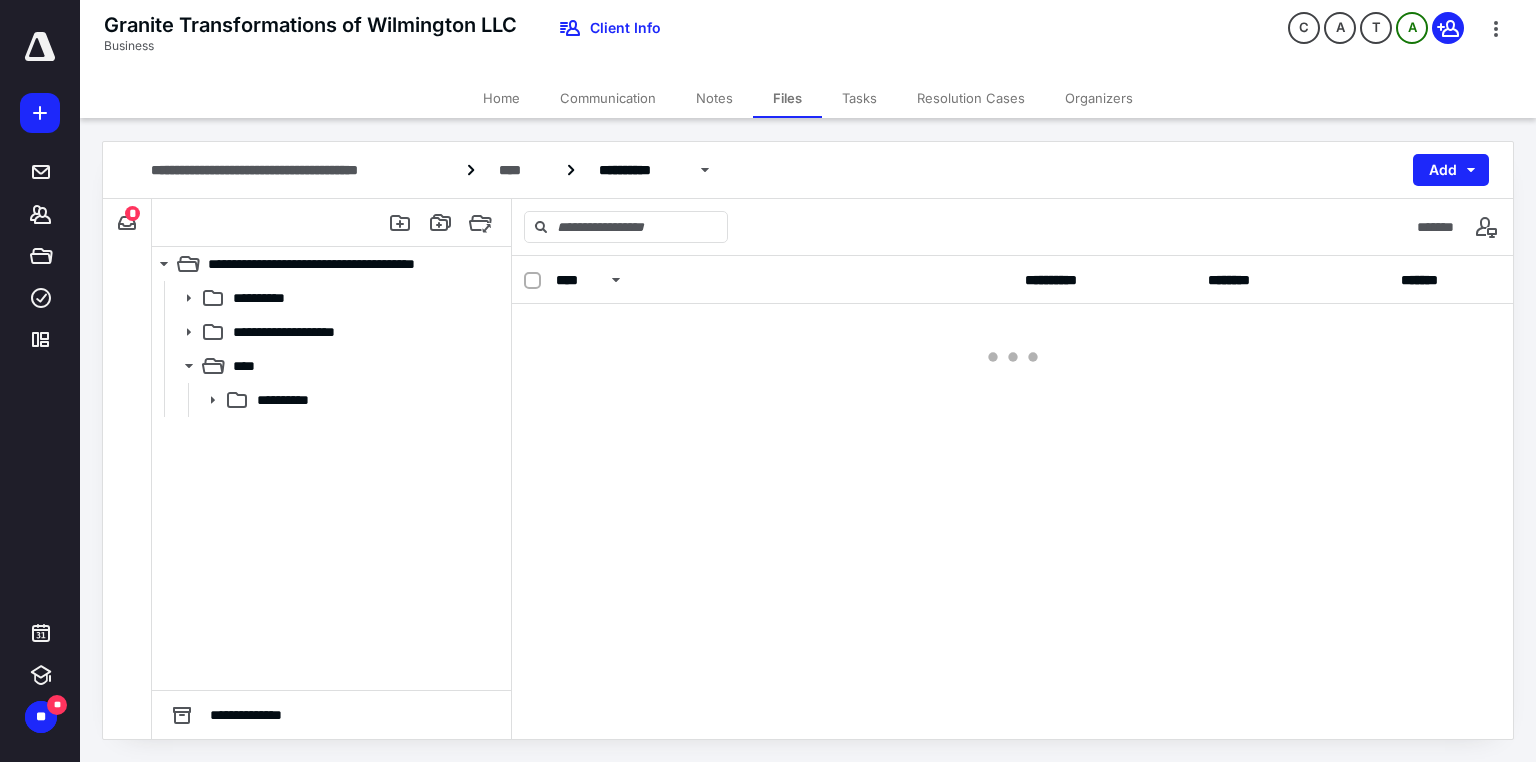 scroll, scrollTop: 0, scrollLeft: 0, axis: both 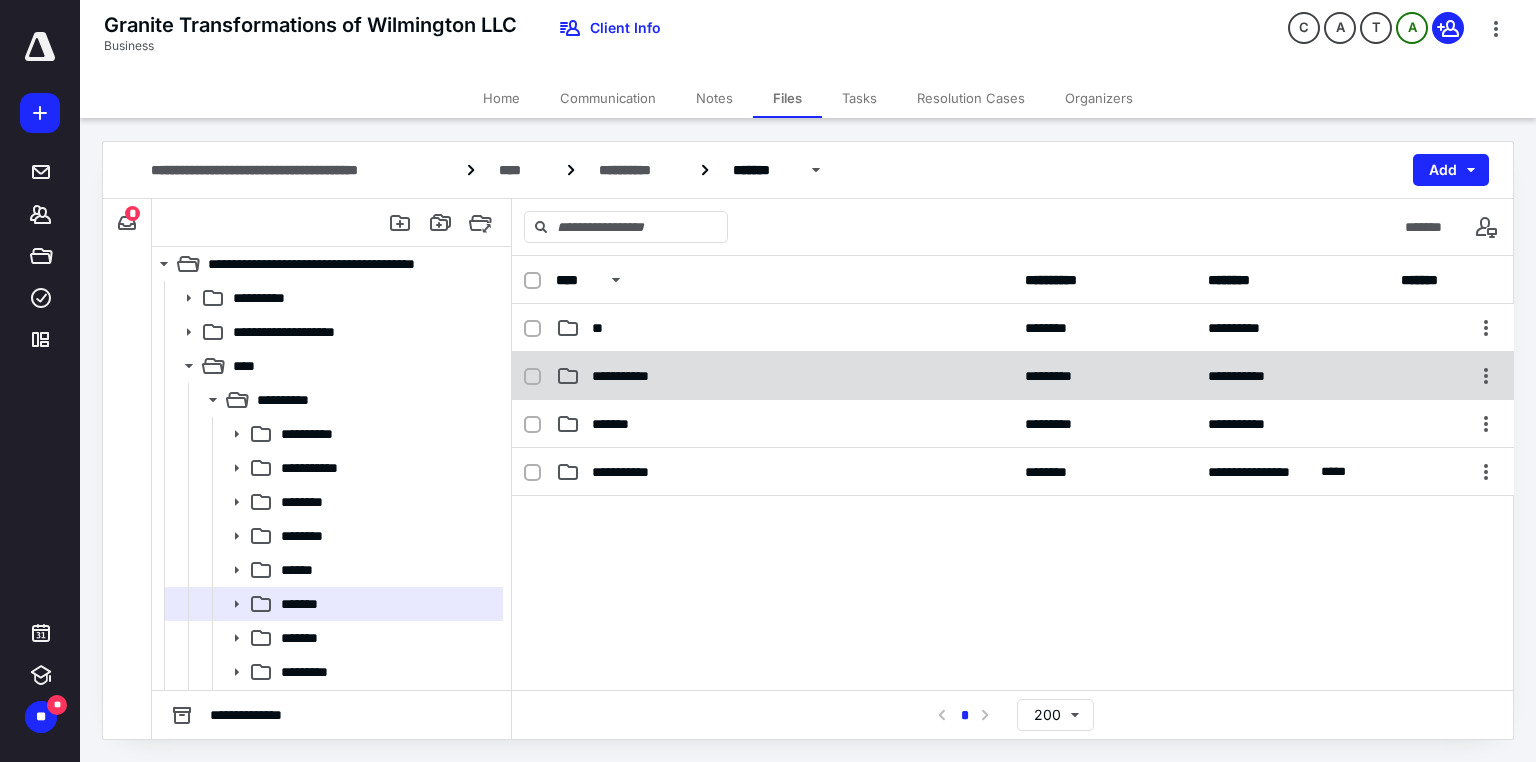 click on "**********" at bounding box center (631, 376) 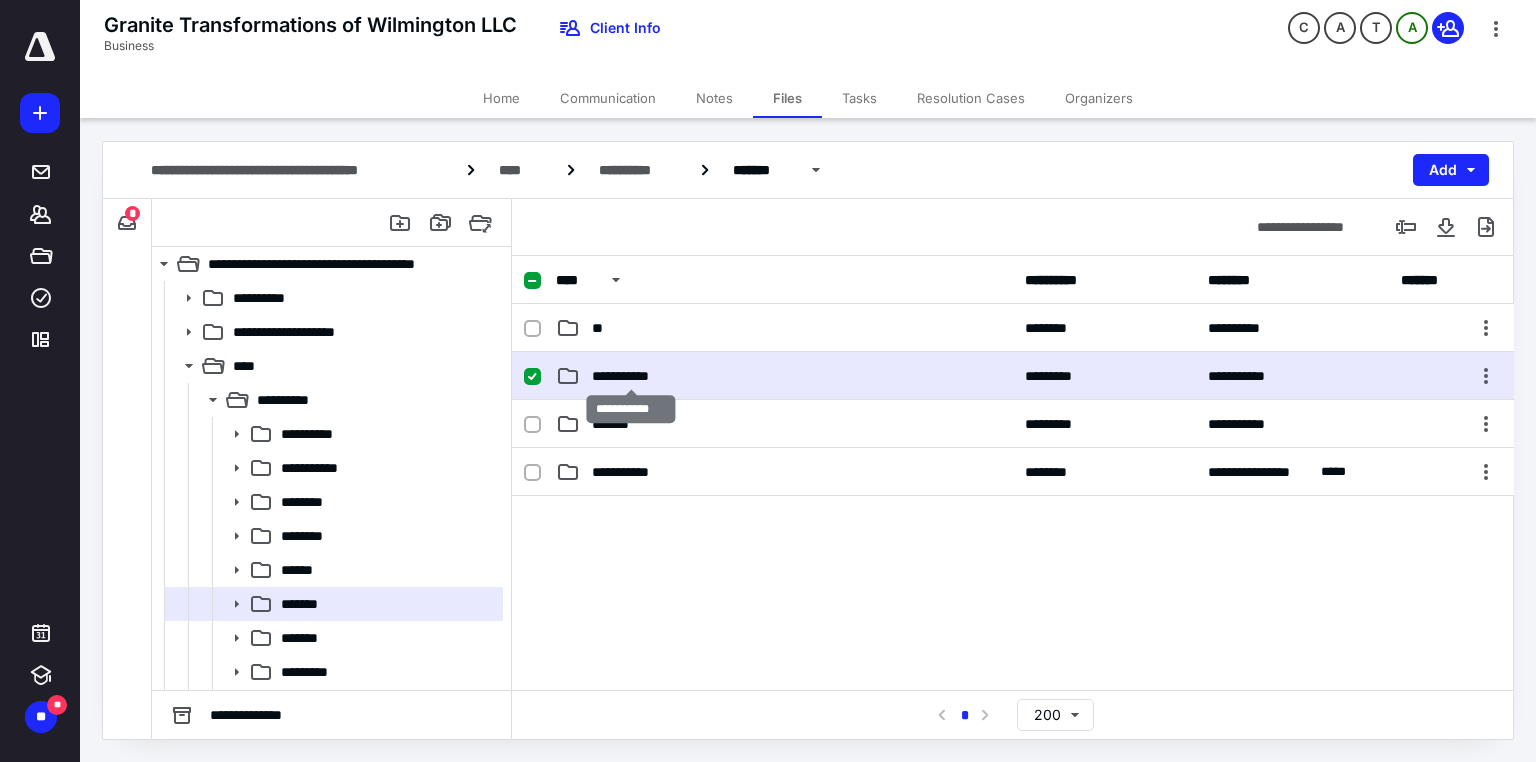 click on "**********" at bounding box center (631, 376) 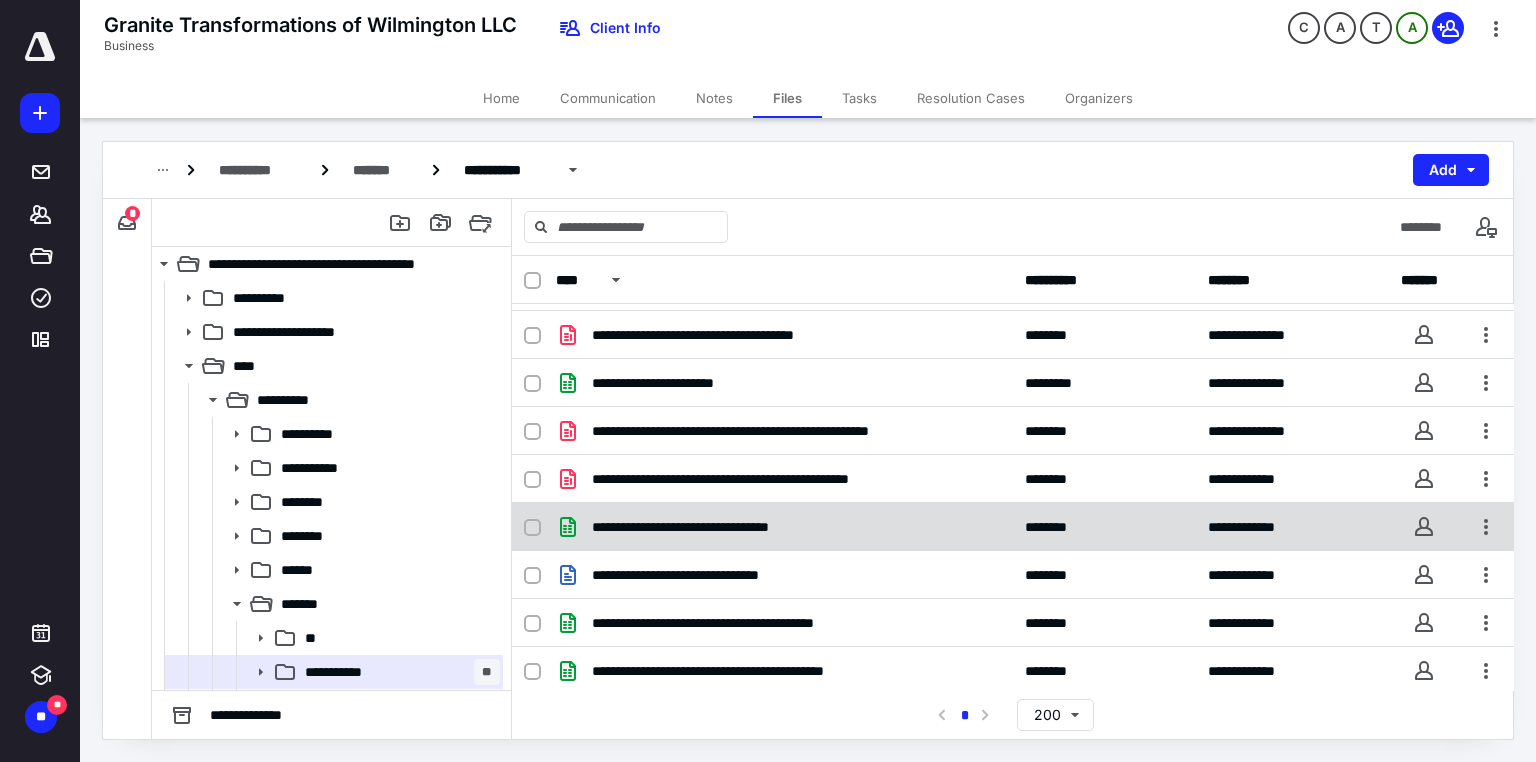 scroll, scrollTop: 73, scrollLeft: 0, axis: vertical 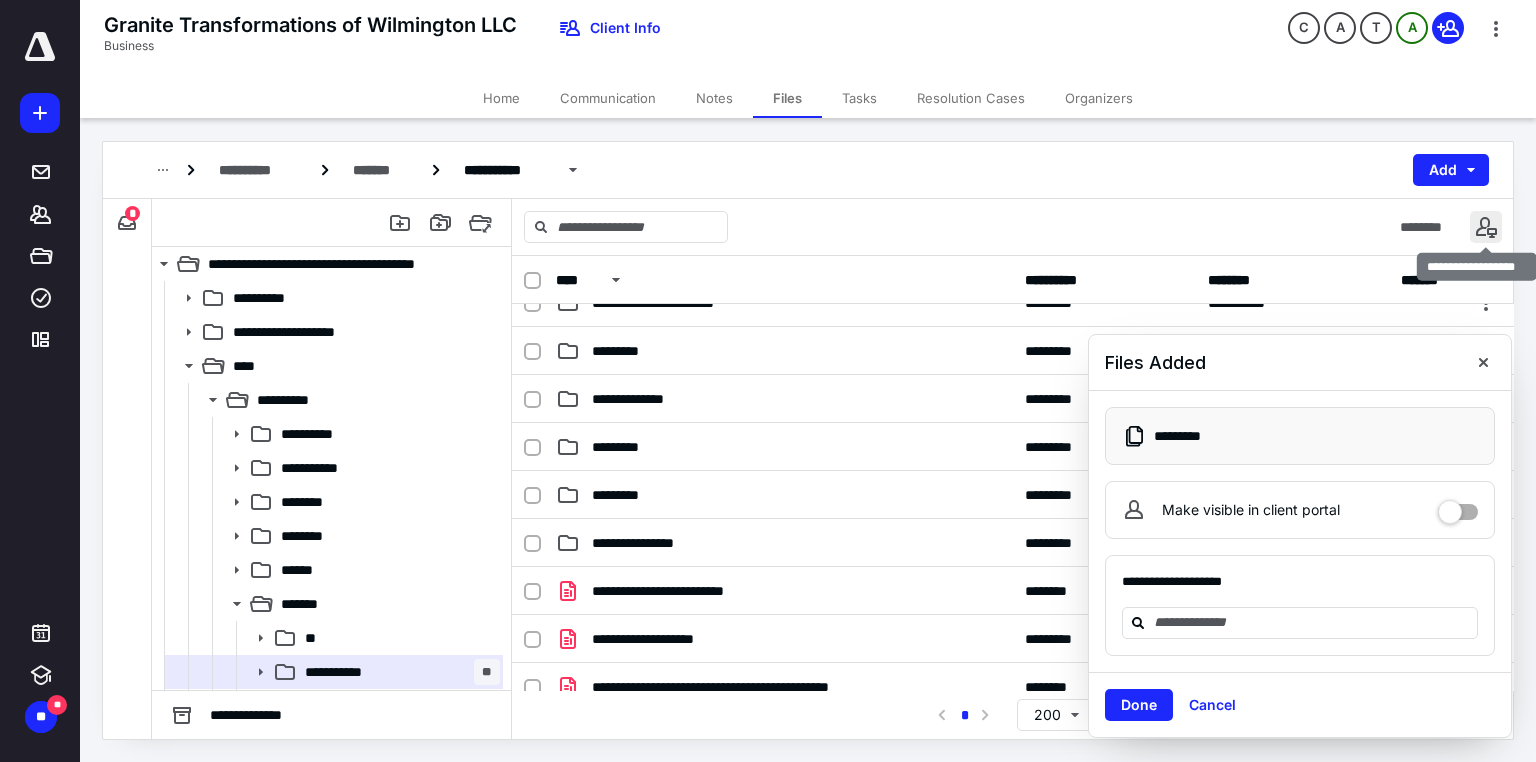 click at bounding box center [1486, 227] 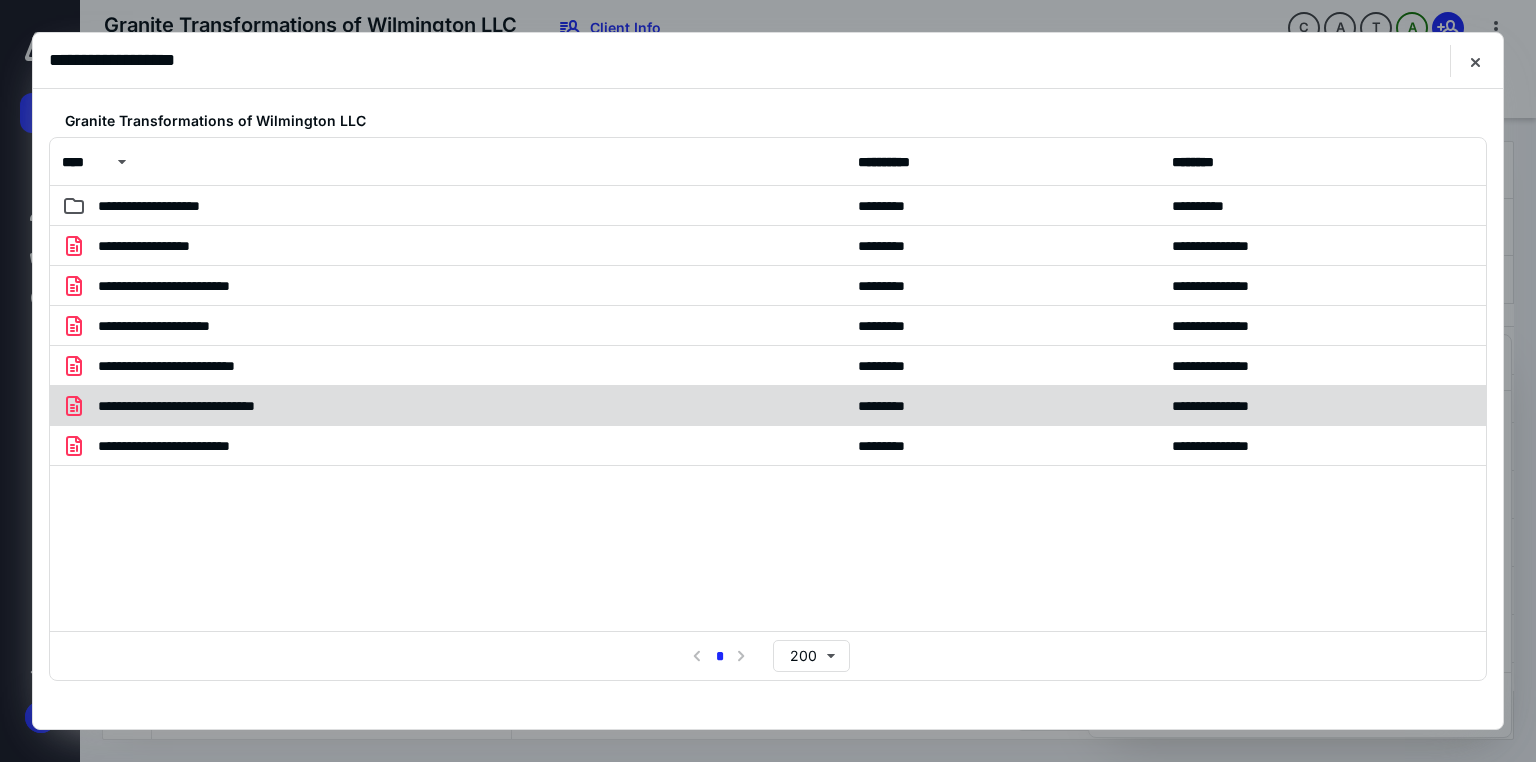 click on "**********" at bounding box center (454, 406) 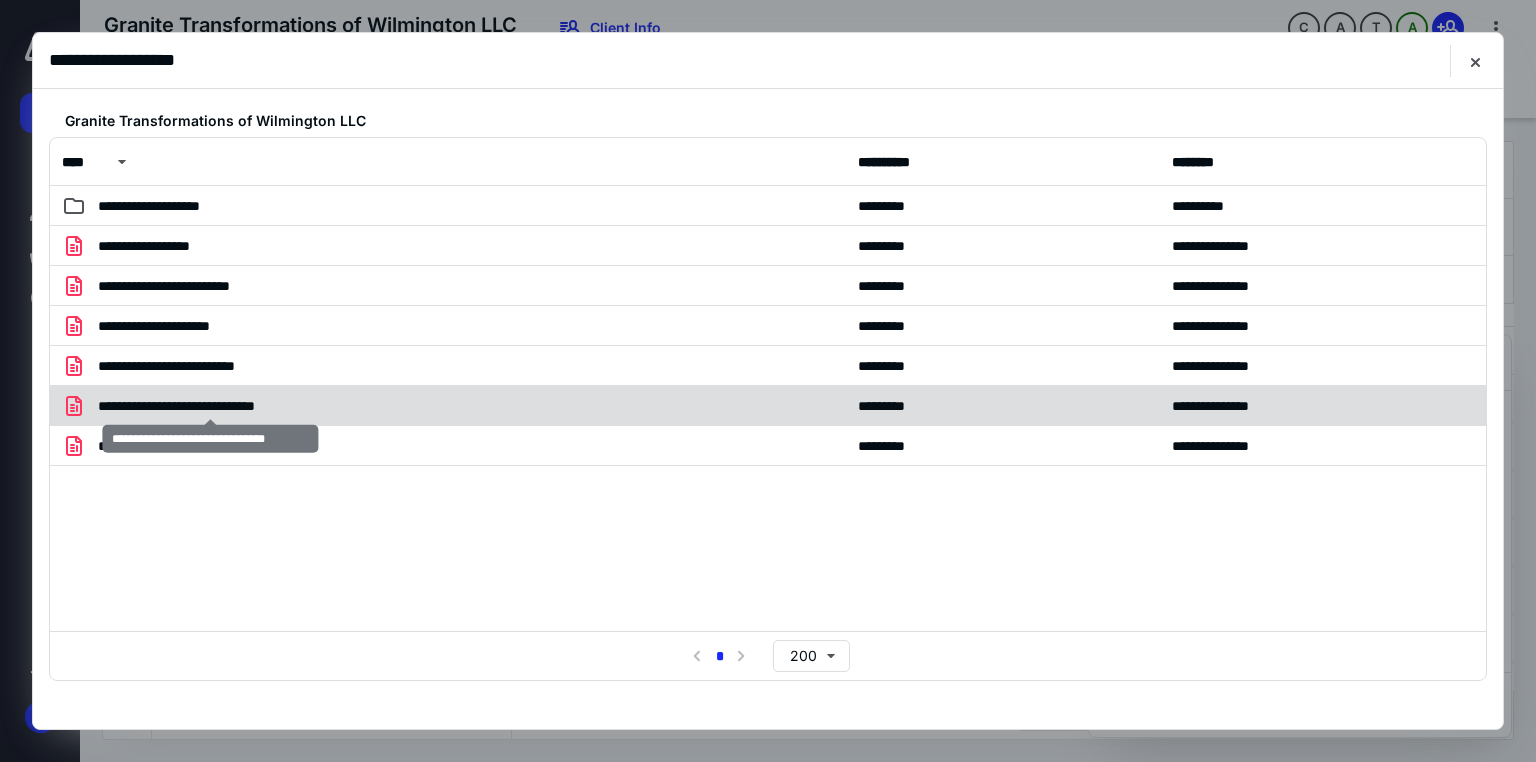click on "**********" at bounding box center [211, 406] 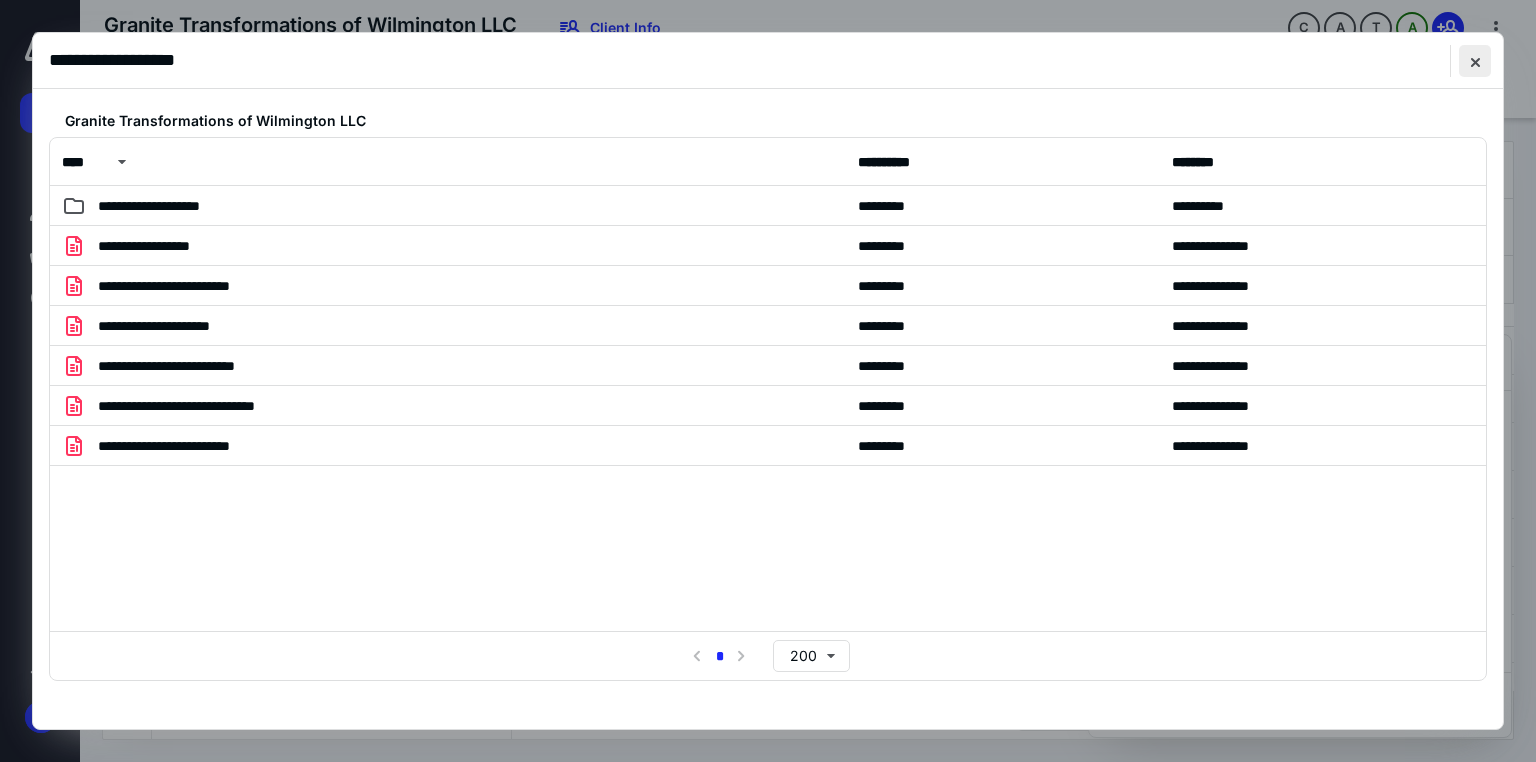 click at bounding box center [1475, 61] 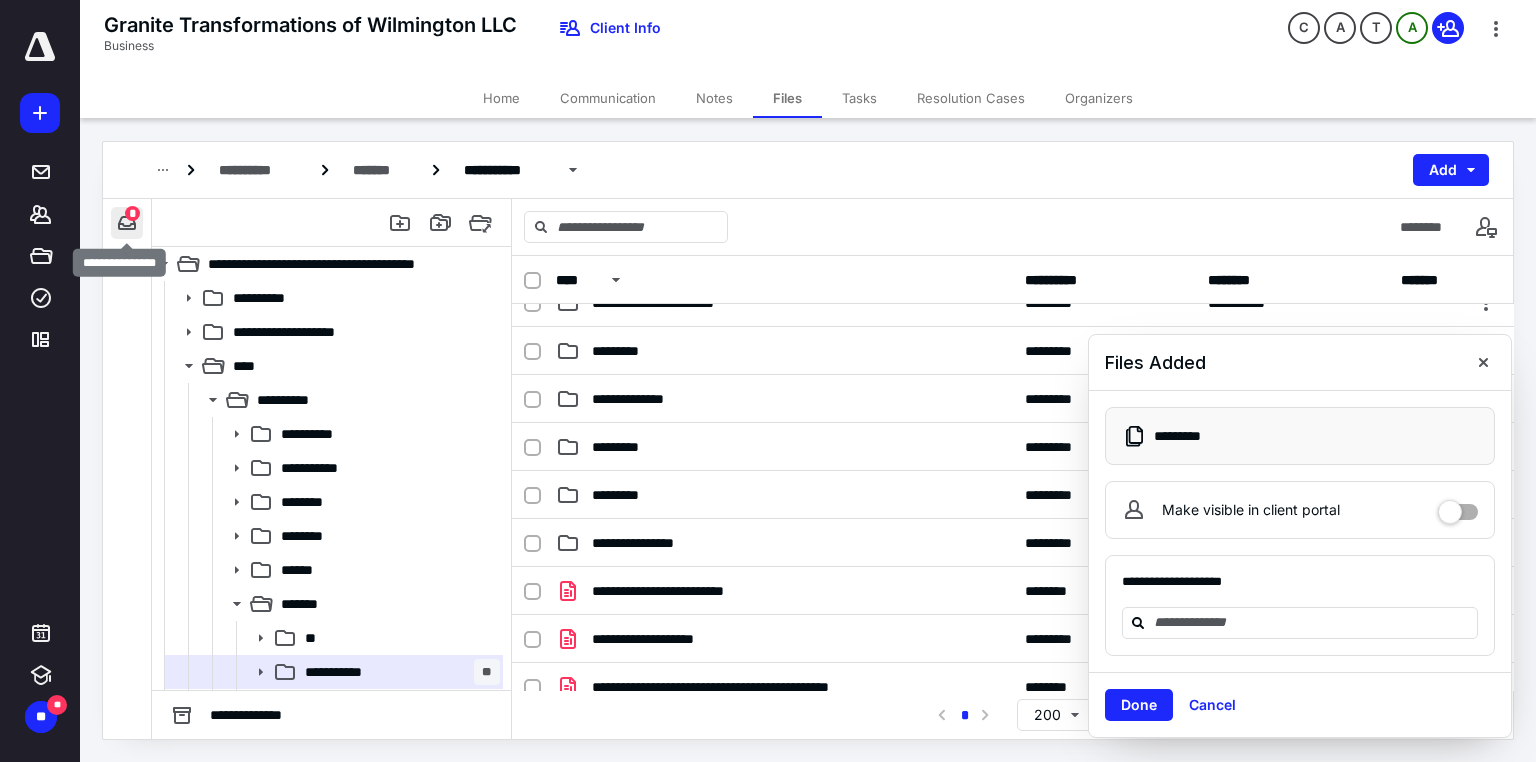 click at bounding box center [127, 223] 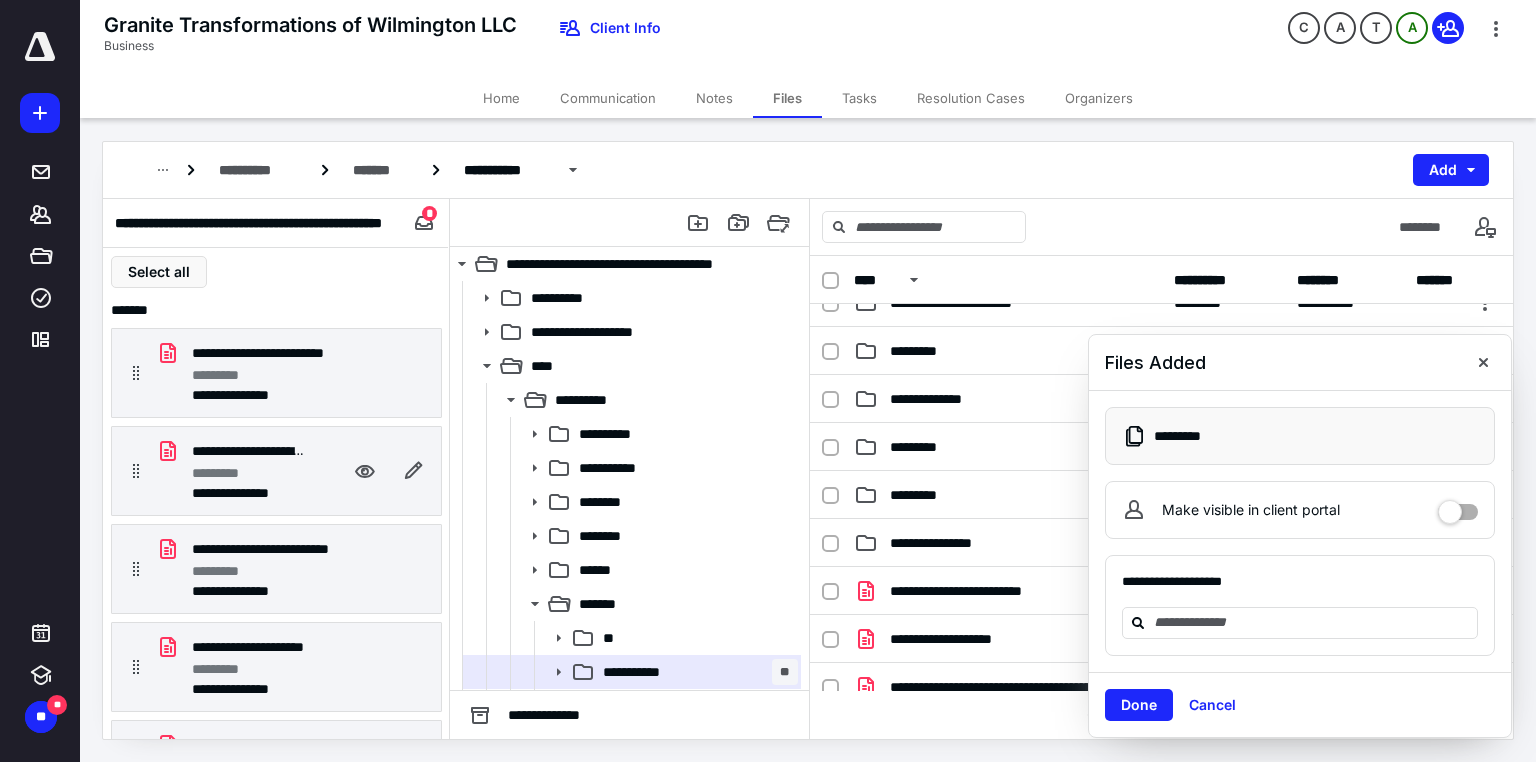 click on "*********" at bounding box center [225, 473] 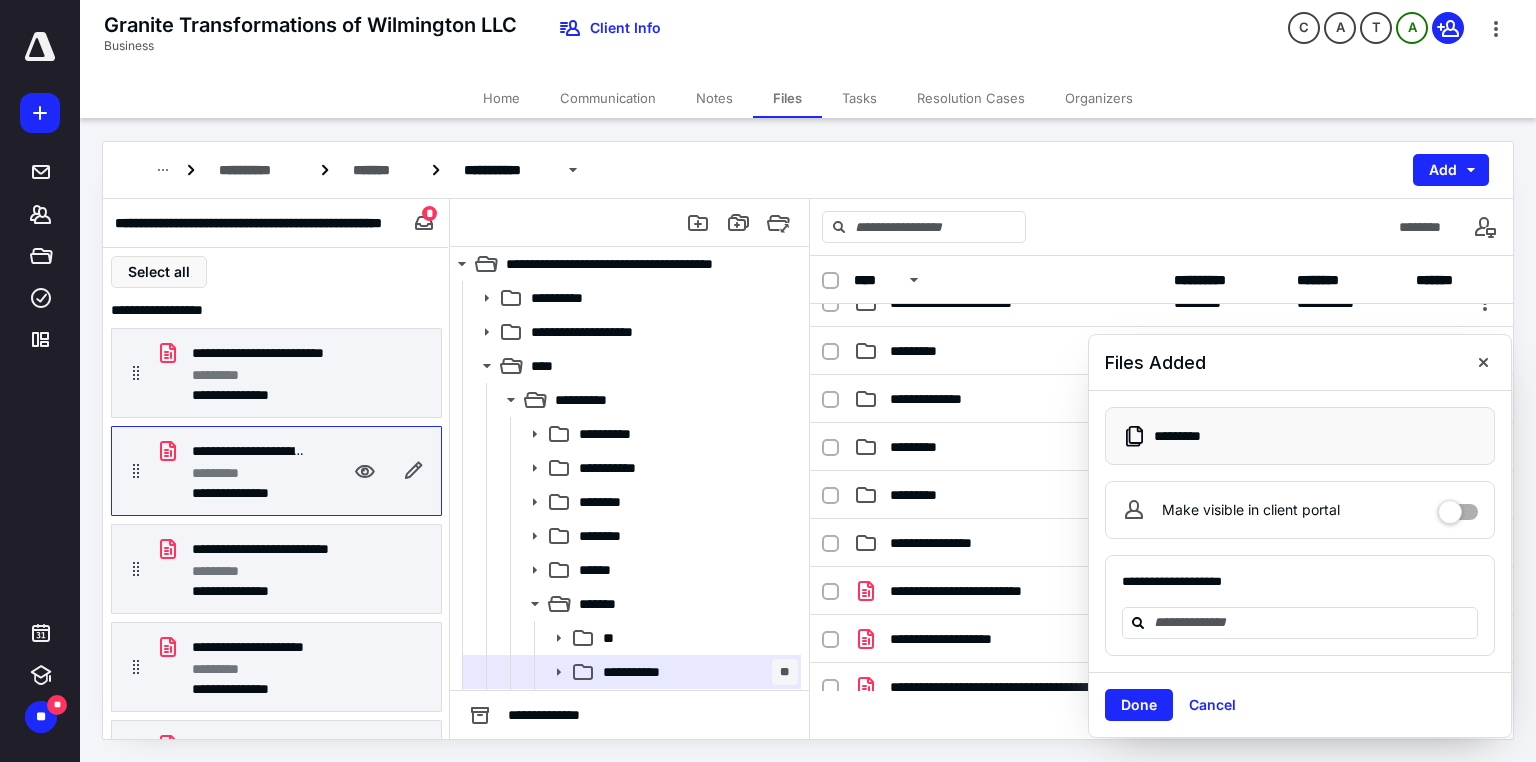 click on "*********" at bounding box center (225, 473) 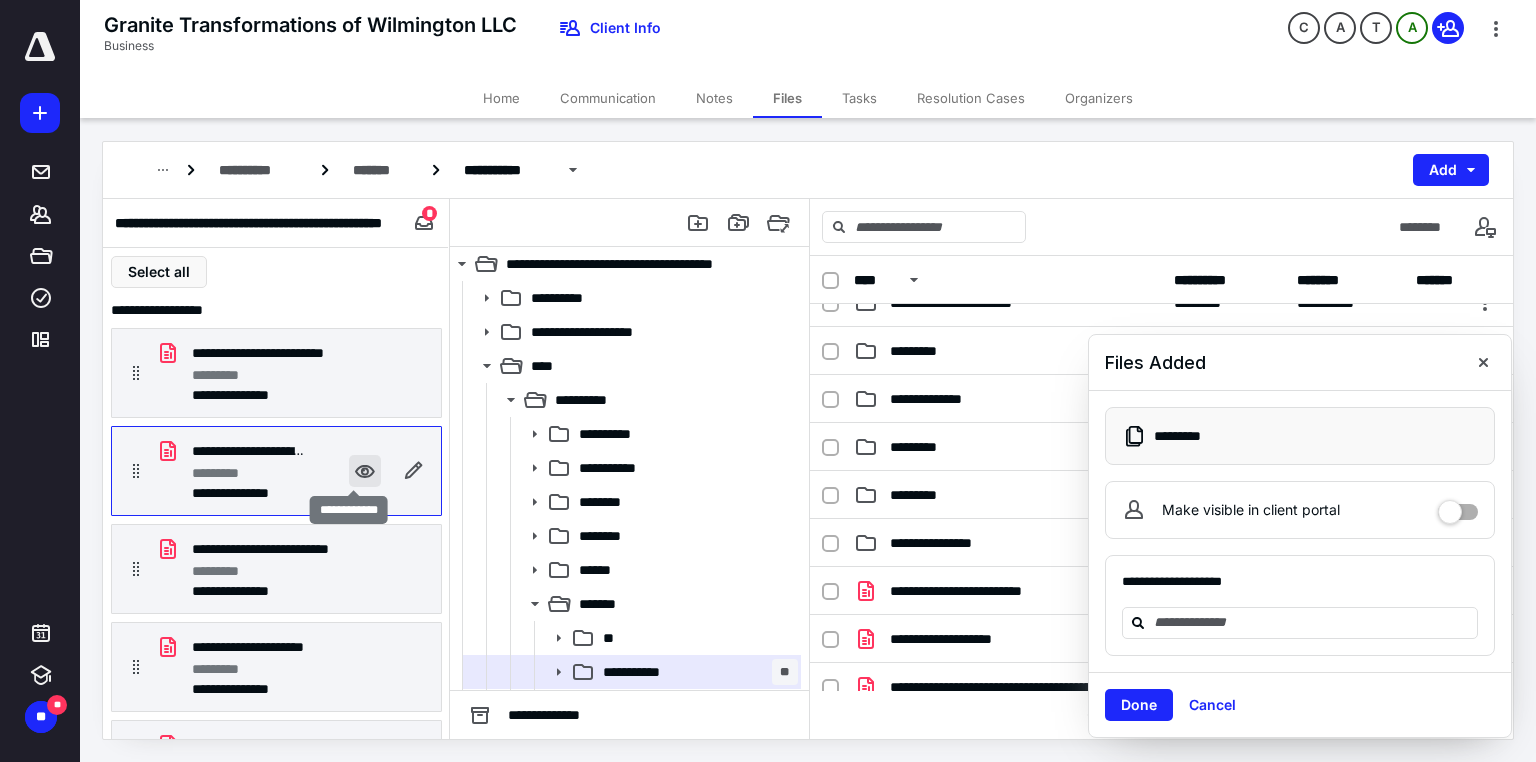 click at bounding box center [365, 471] 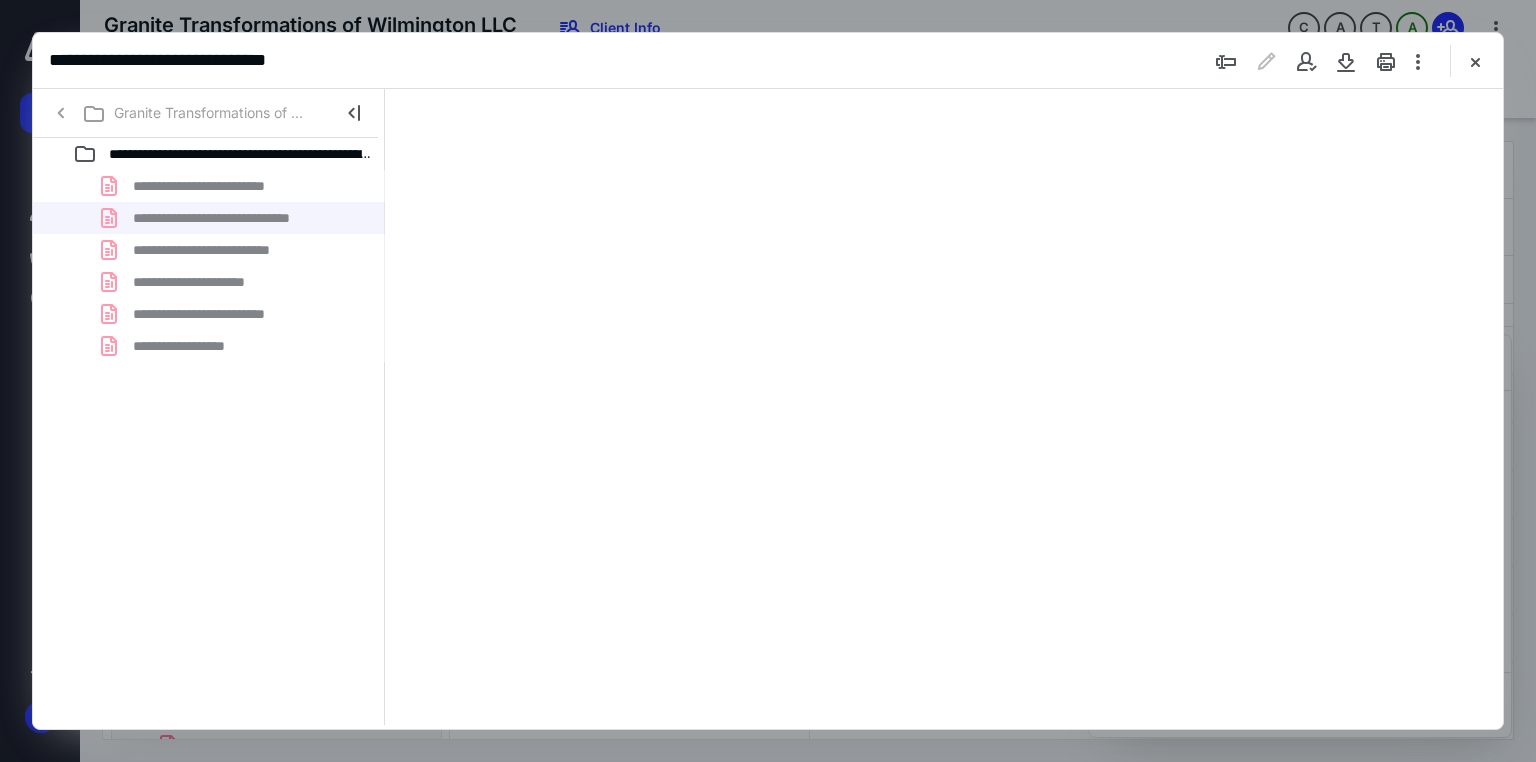 scroll, scrollTop: 0, scrollLeft: 0, axis: both 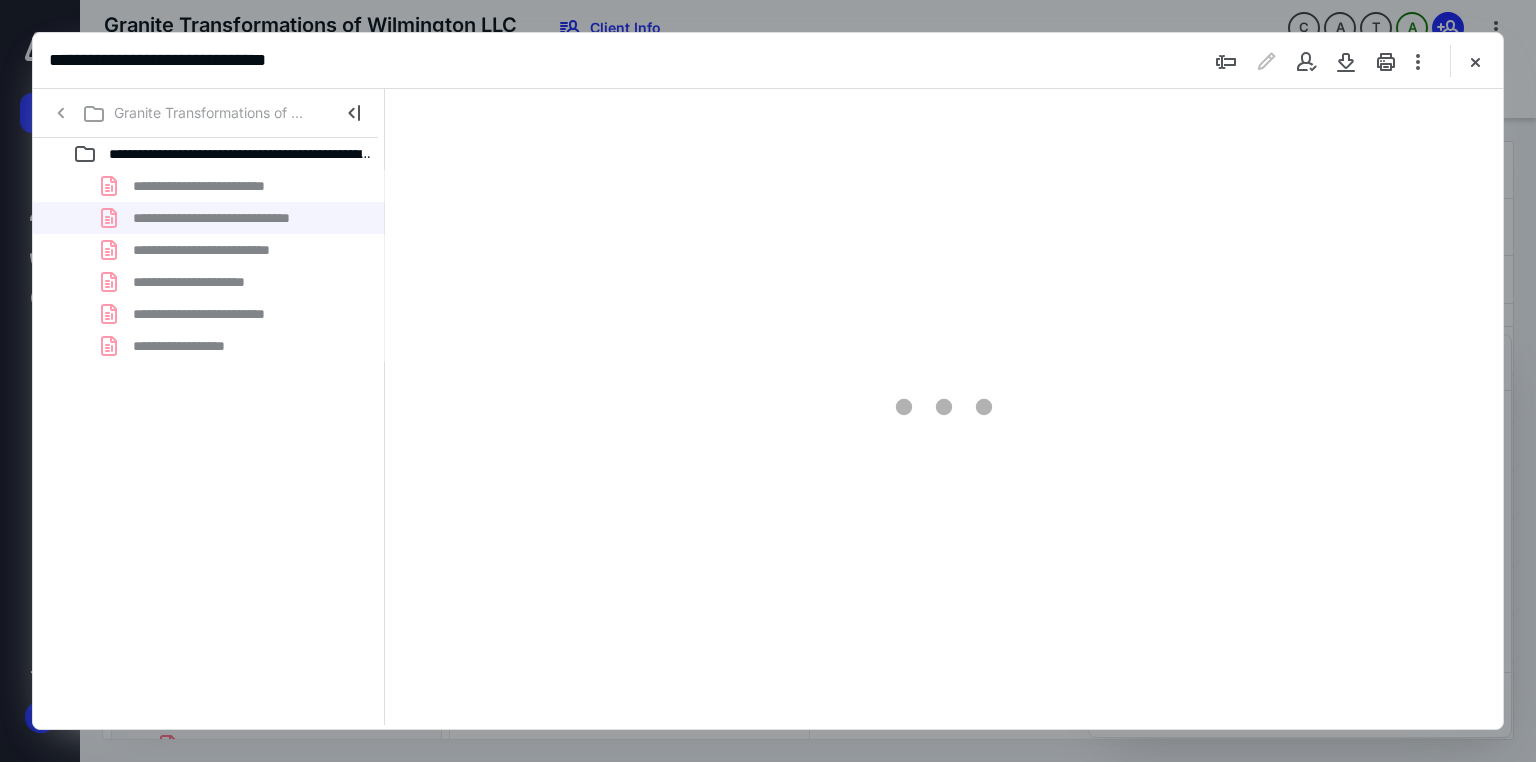 type on "66" 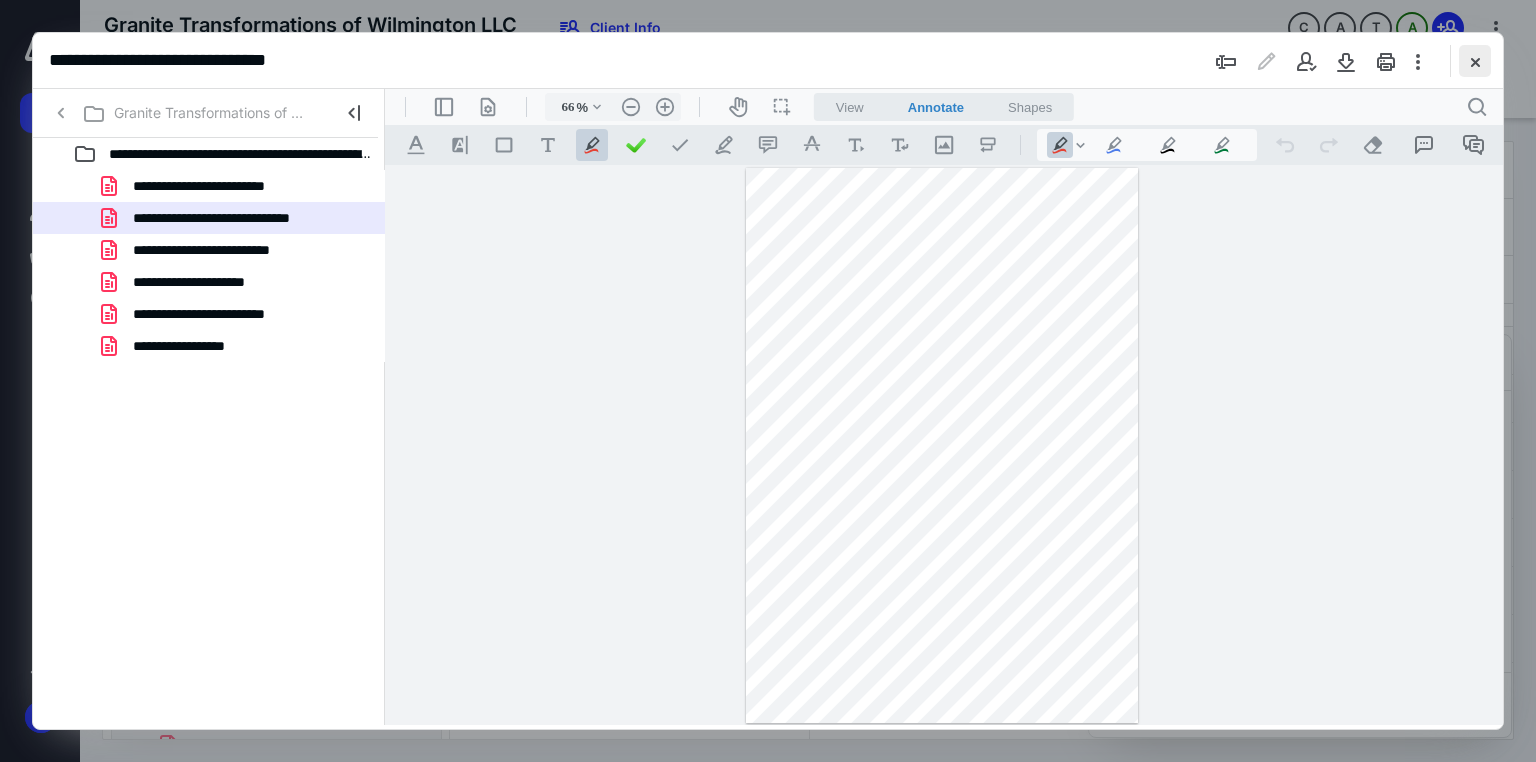 click at bounding box center (1475, 61) 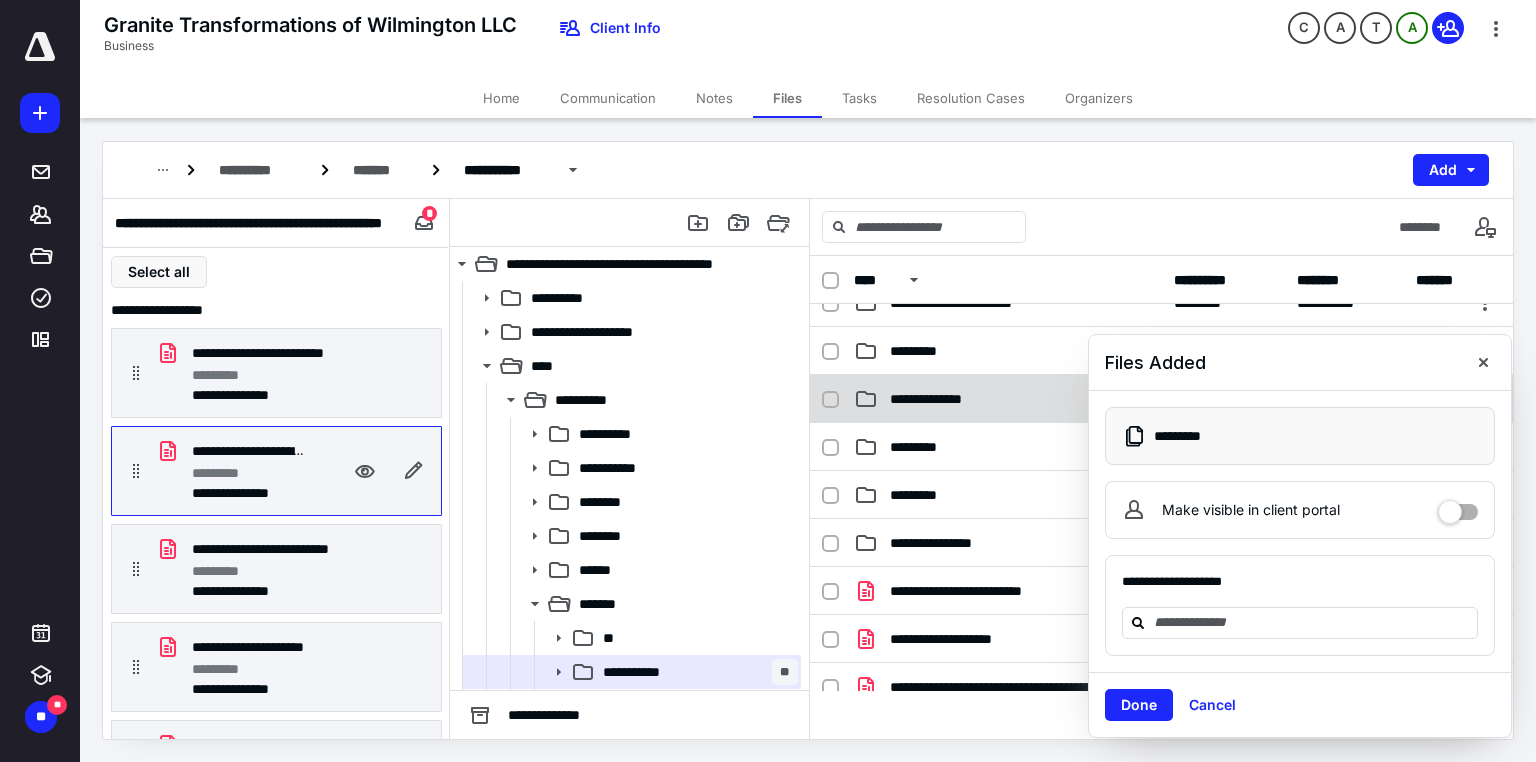 scroll, scrollTop: 153, scrollLeft: 0, axis: vertical 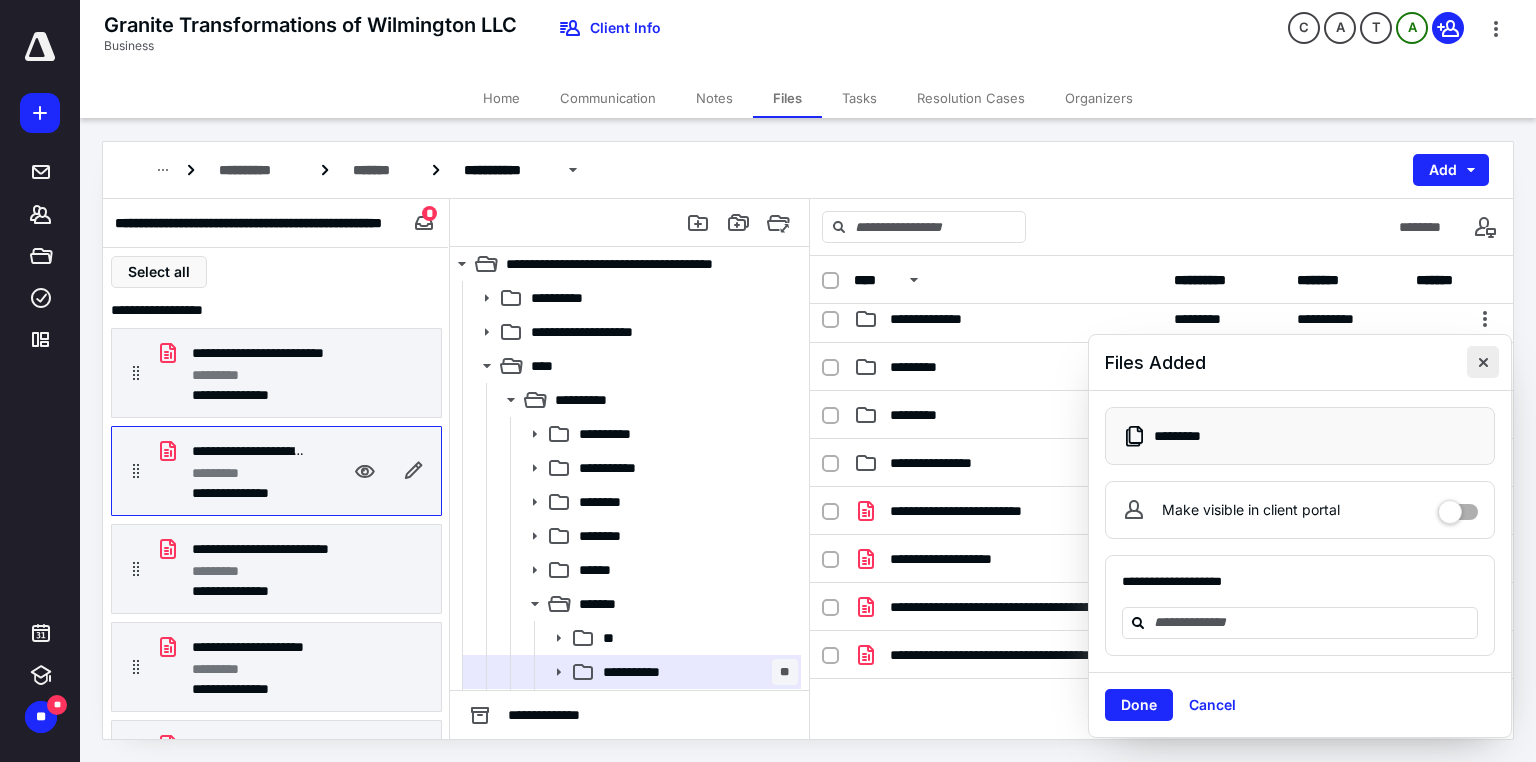 click at bounding box center (1483, 362) 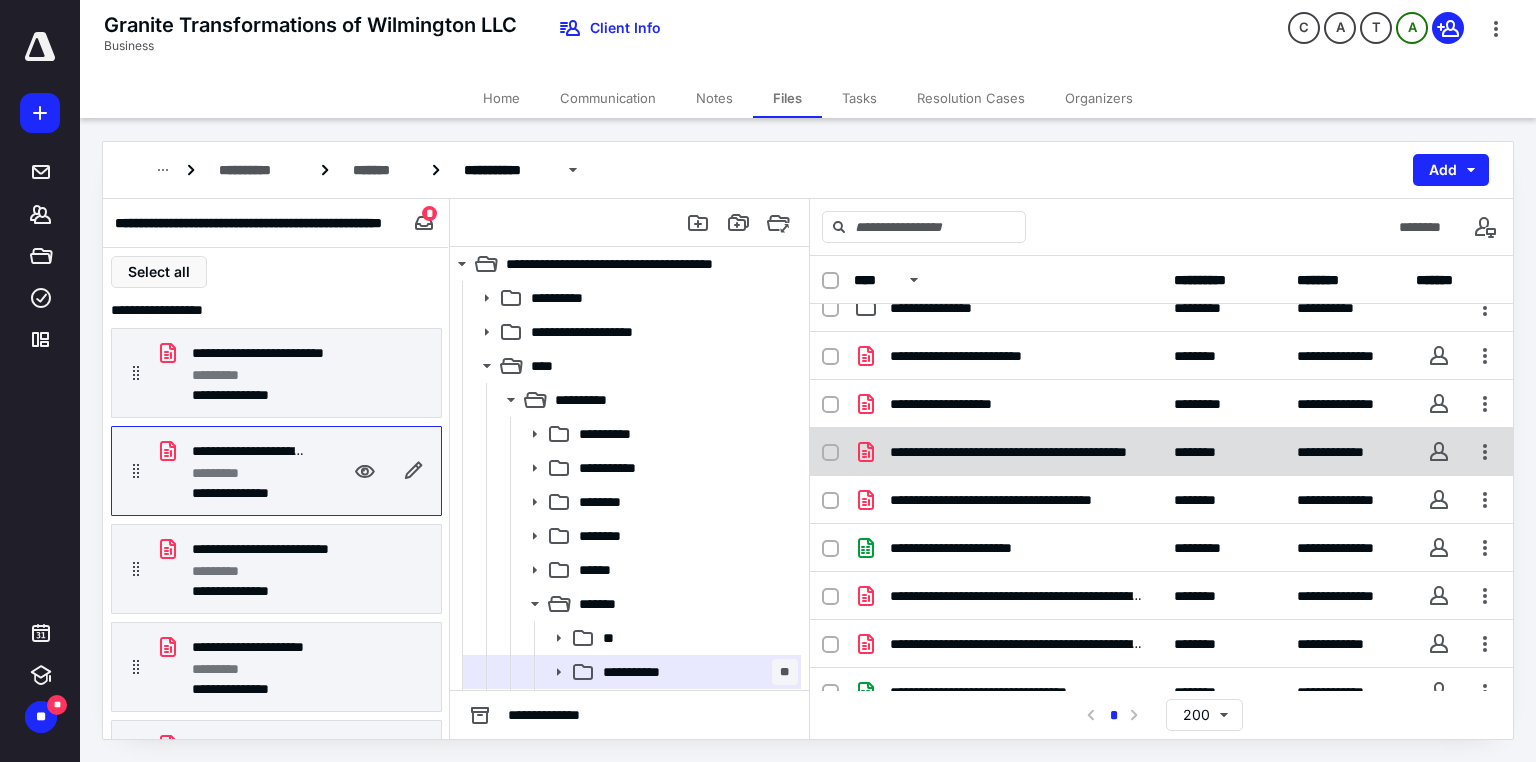 scroll, scrollTop: 313, scrollLeft: 0, axis: vertical 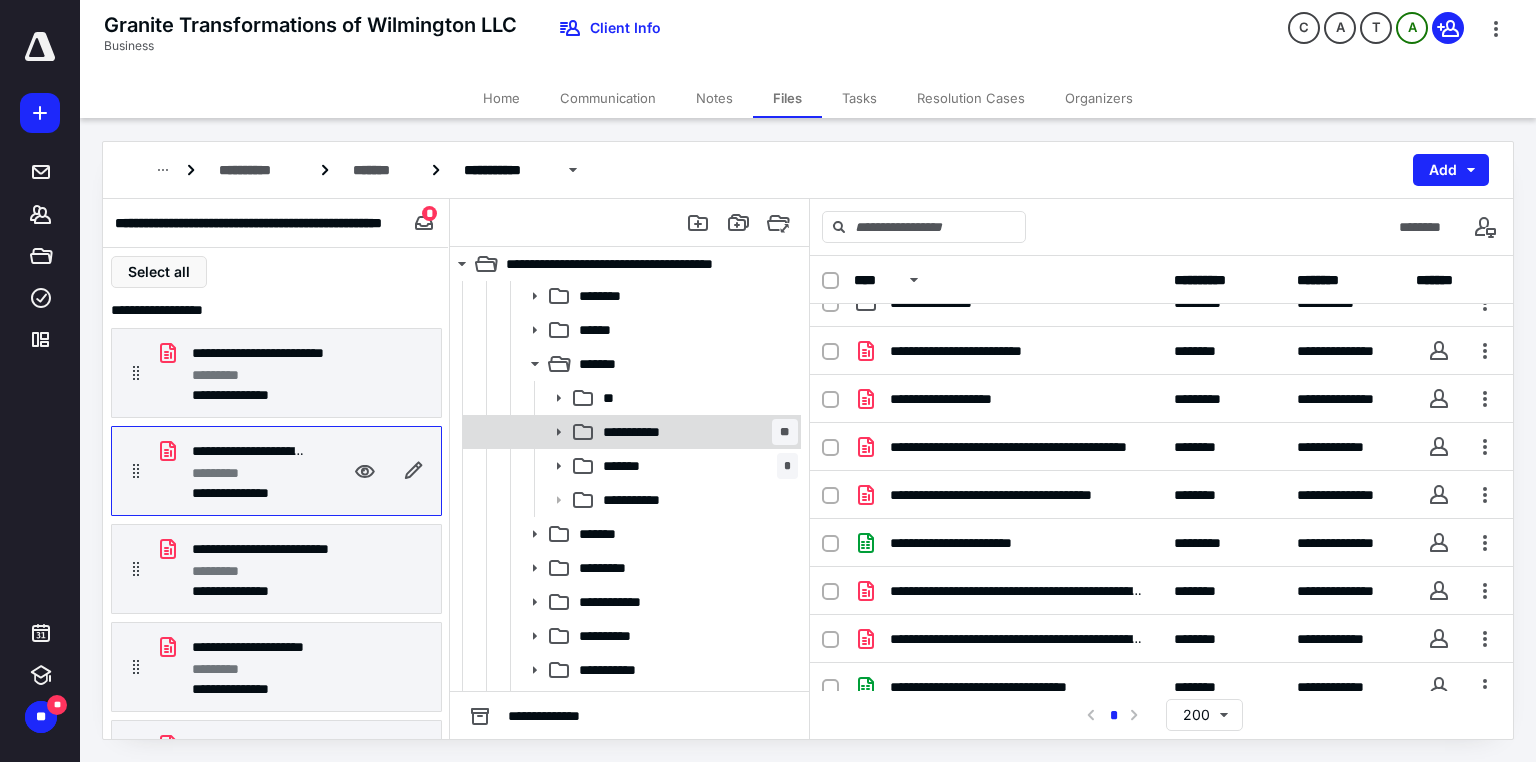 click 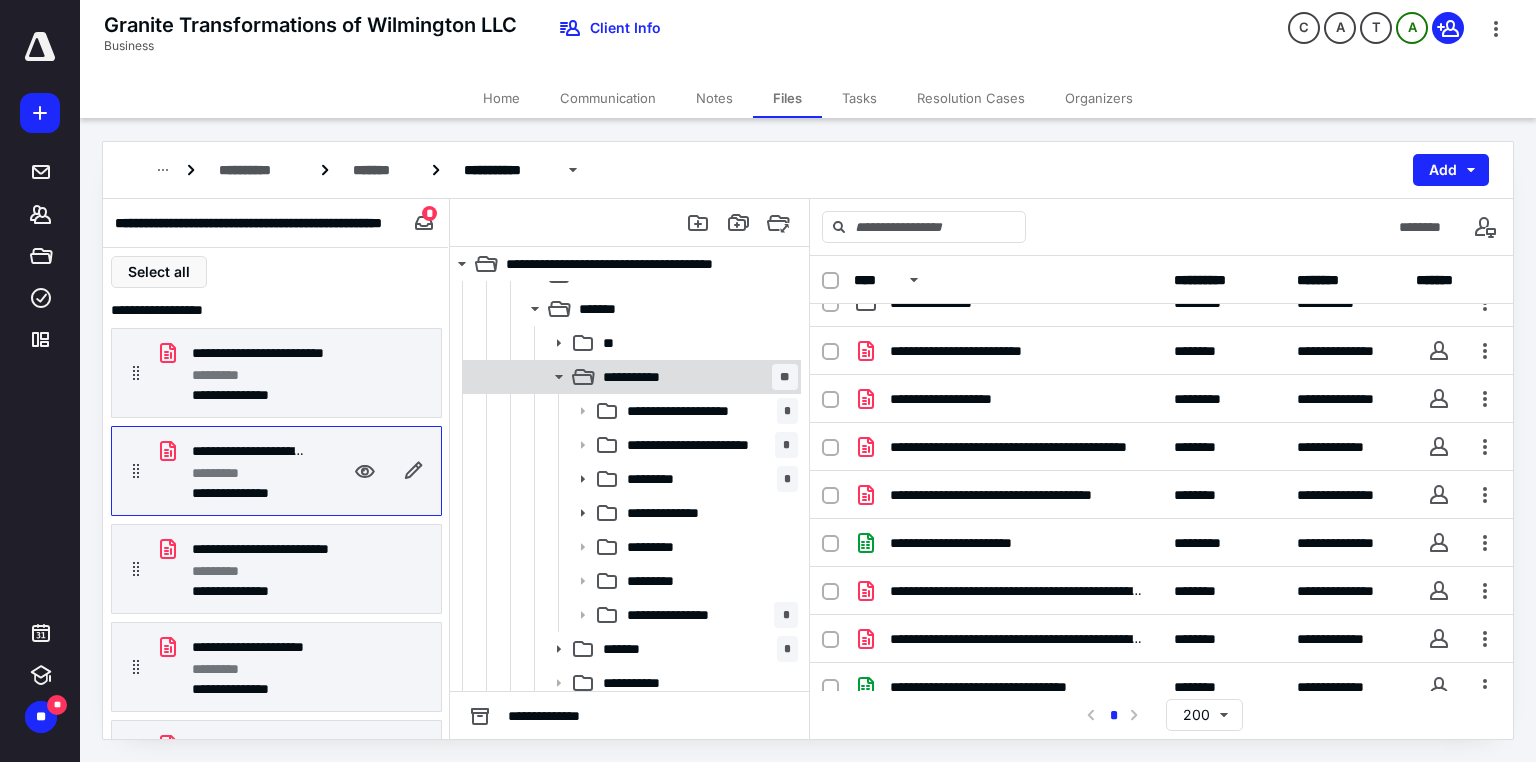 scroll, scrollTop: 320, scrollLeft: 0, axis: vertical 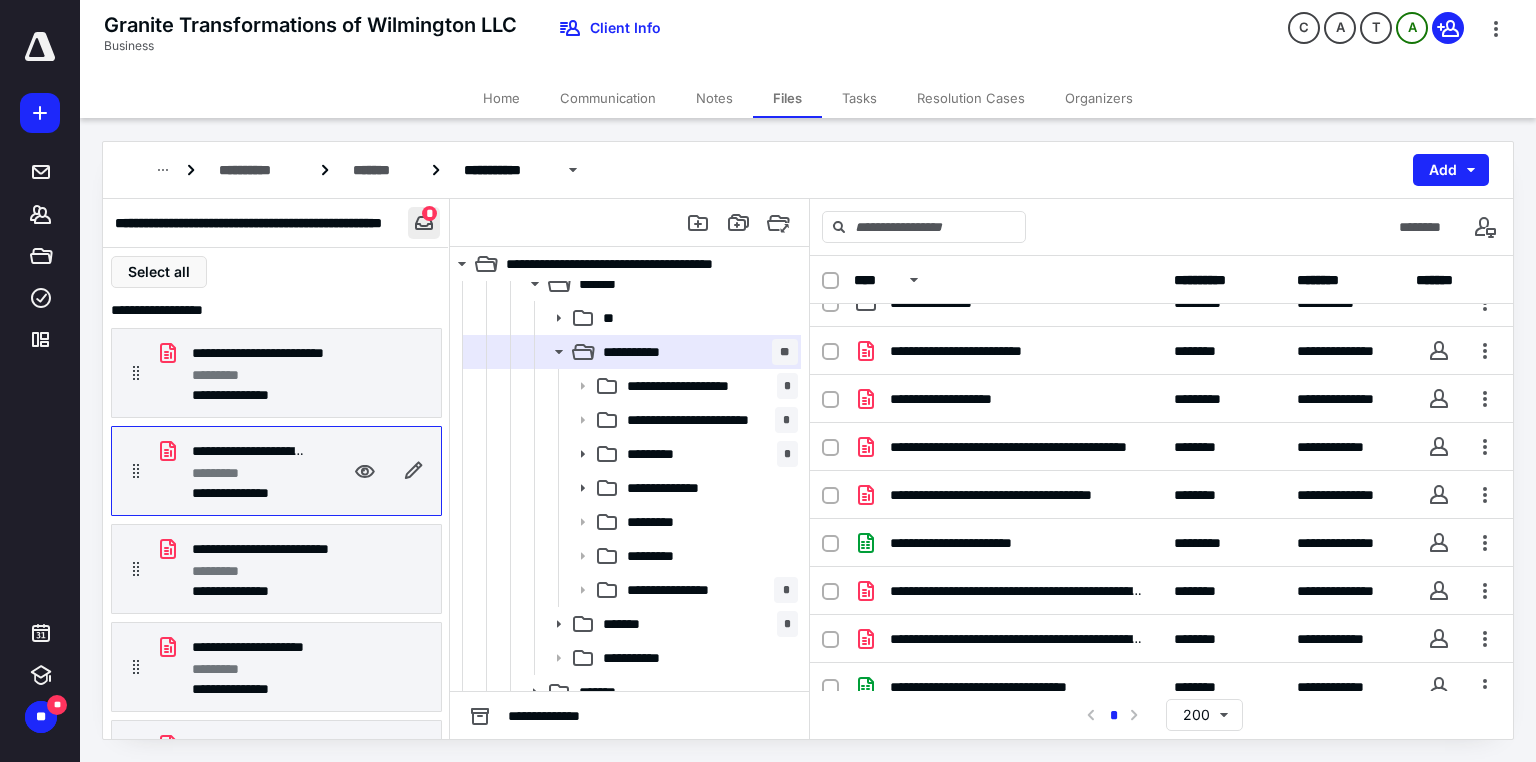 click at bounding box center (424, 223) 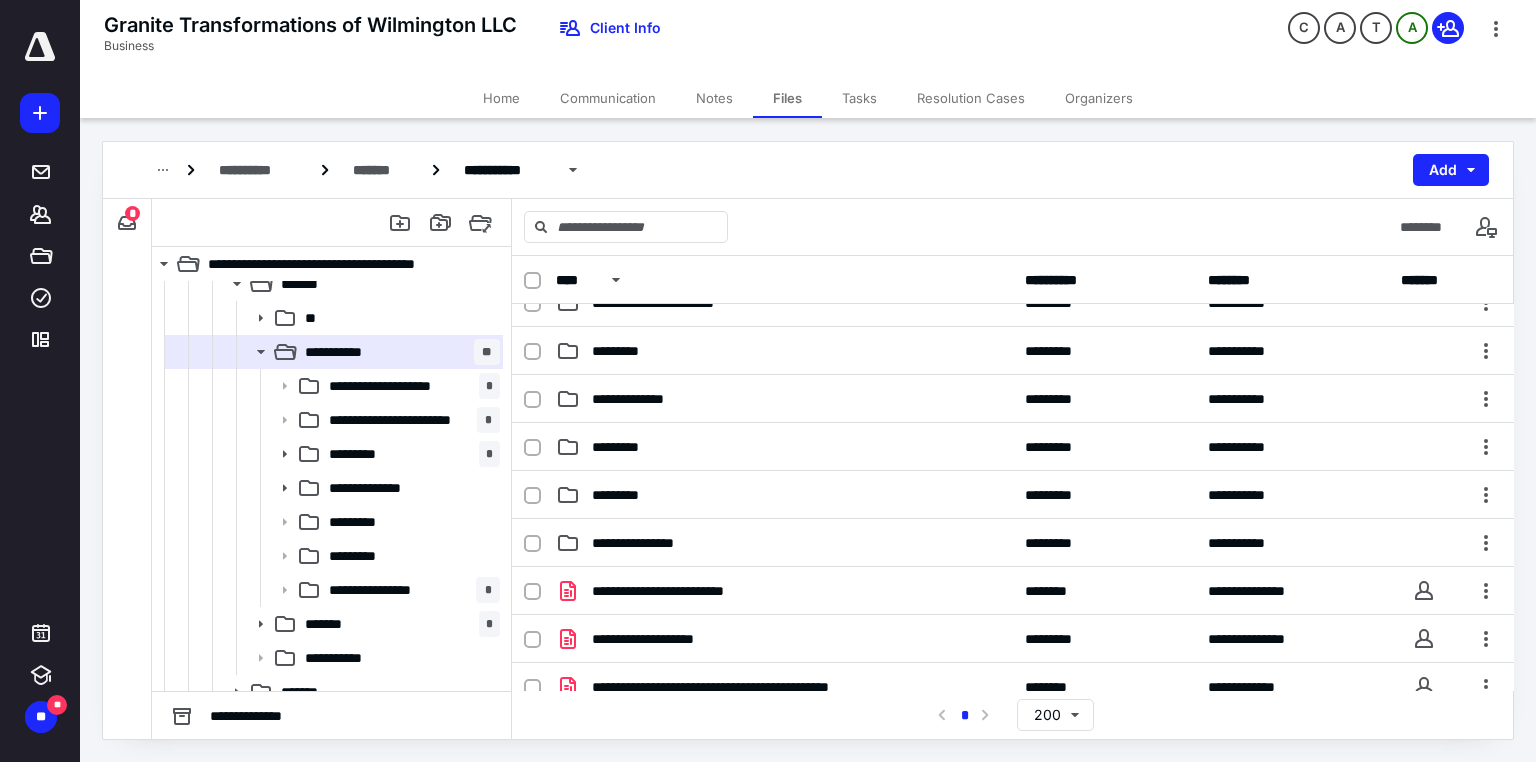 scroll, scrollTop: 0, scrollLeft: 0, axis: both 